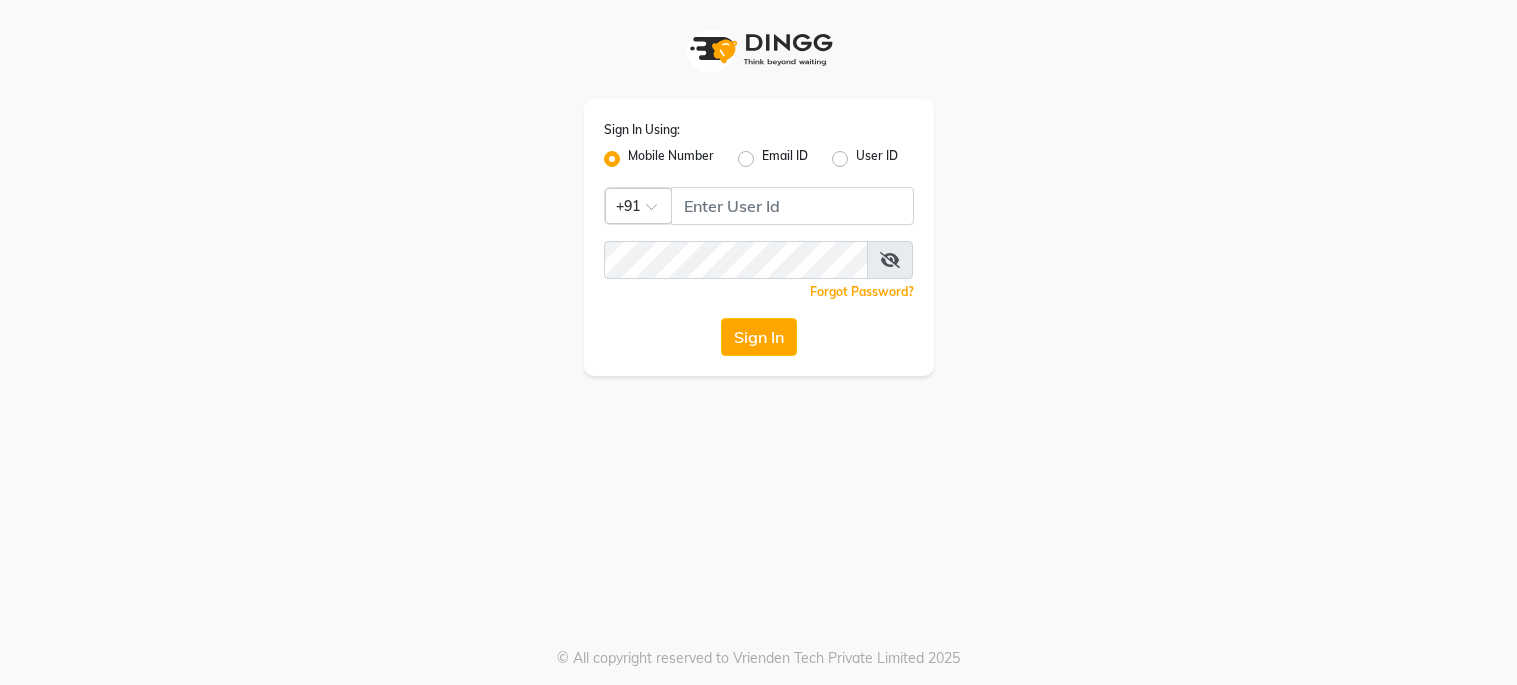 scroll, scrollTop: 0, scrollLeft: 0, axis: both 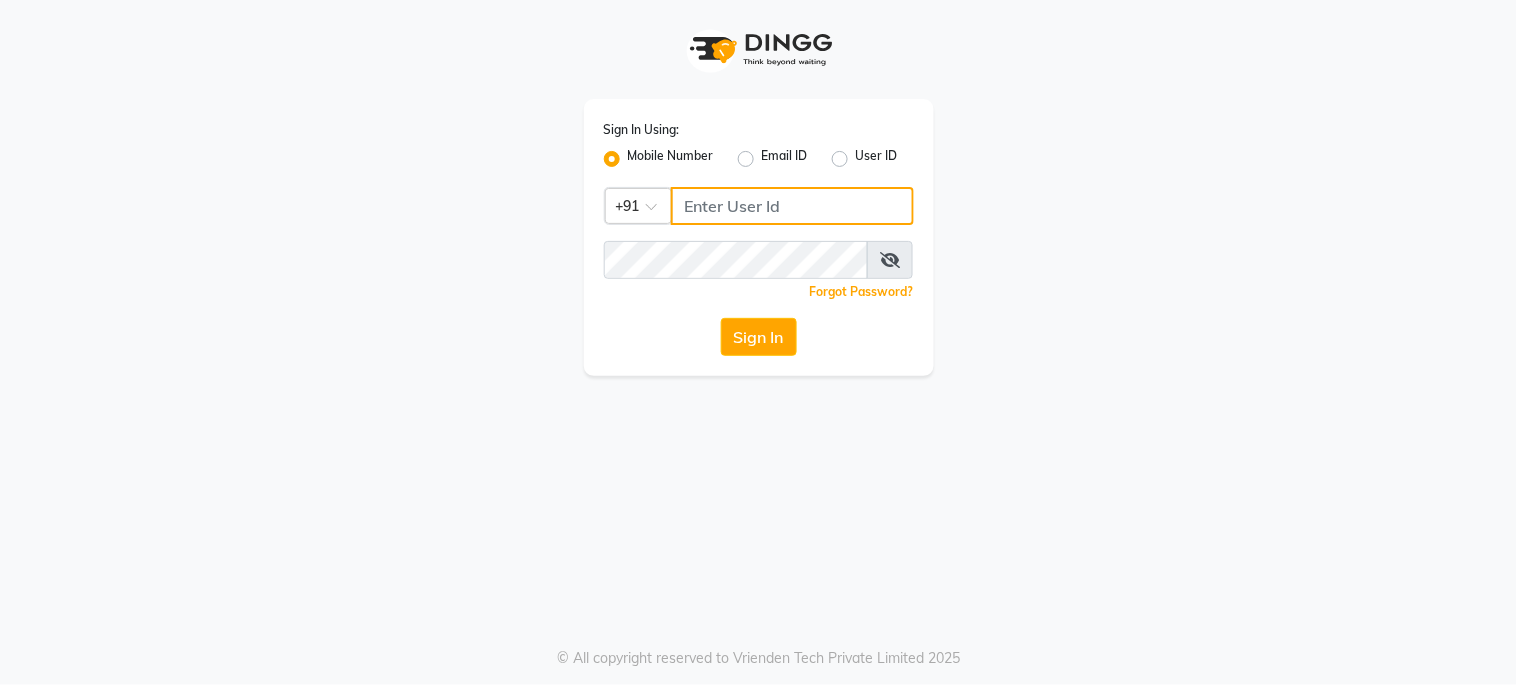 type on "6287595177" 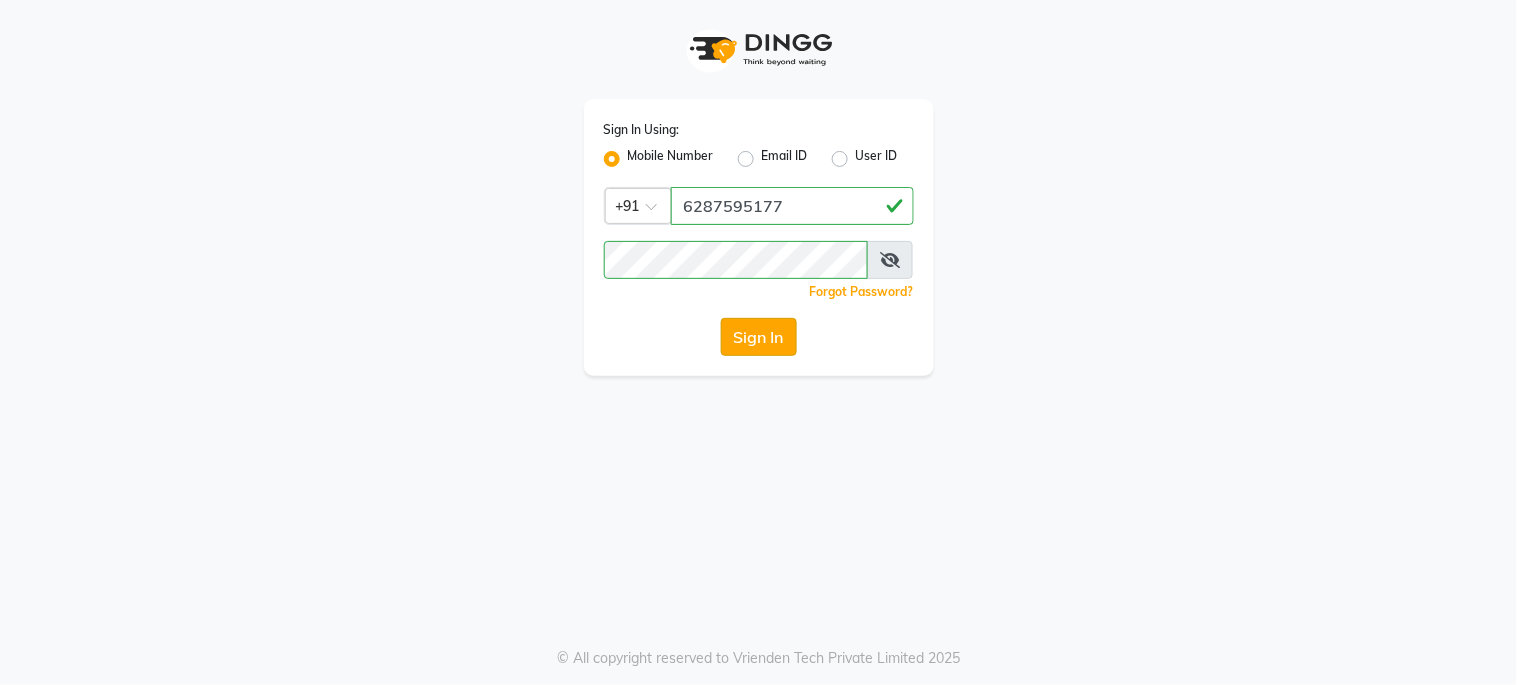 click on "Sign In" 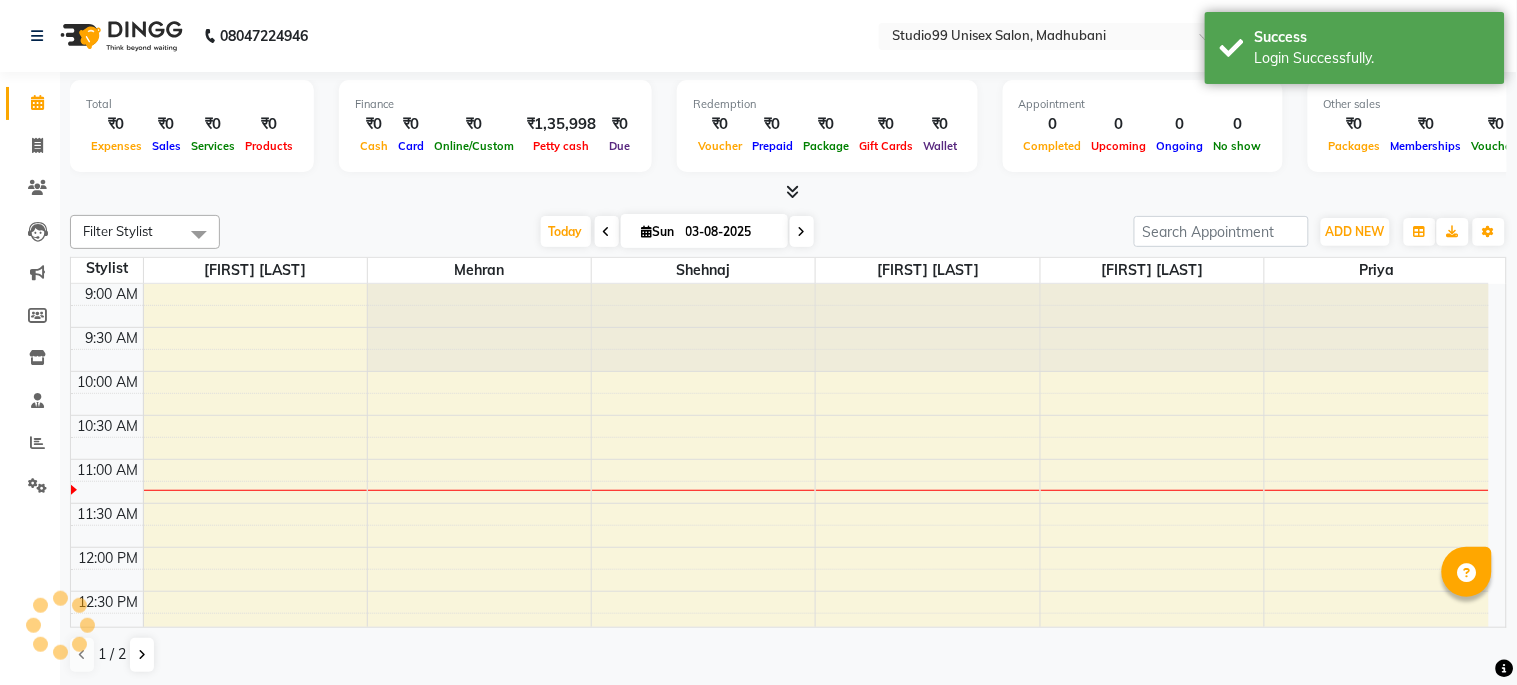 scroll, scrollTop: 0, scrollLeft: 0, axis: both 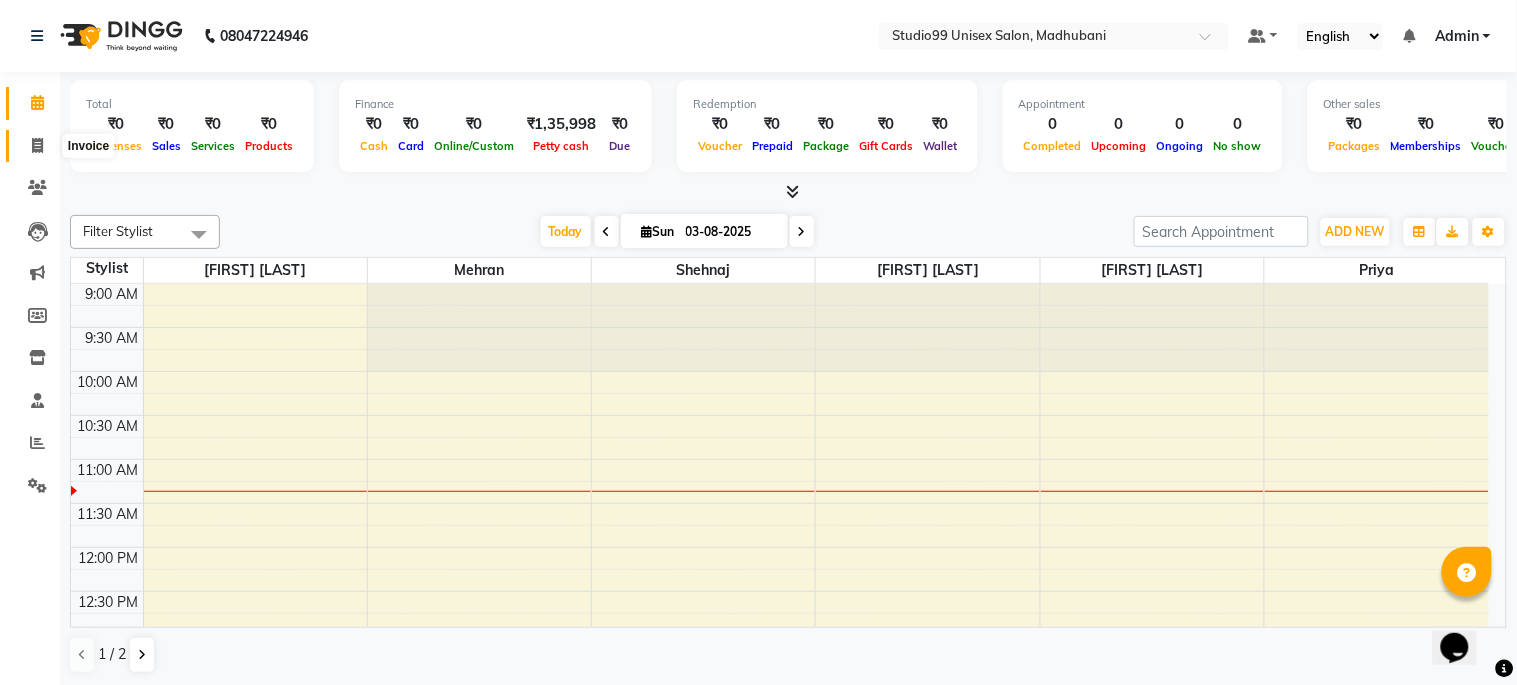 click 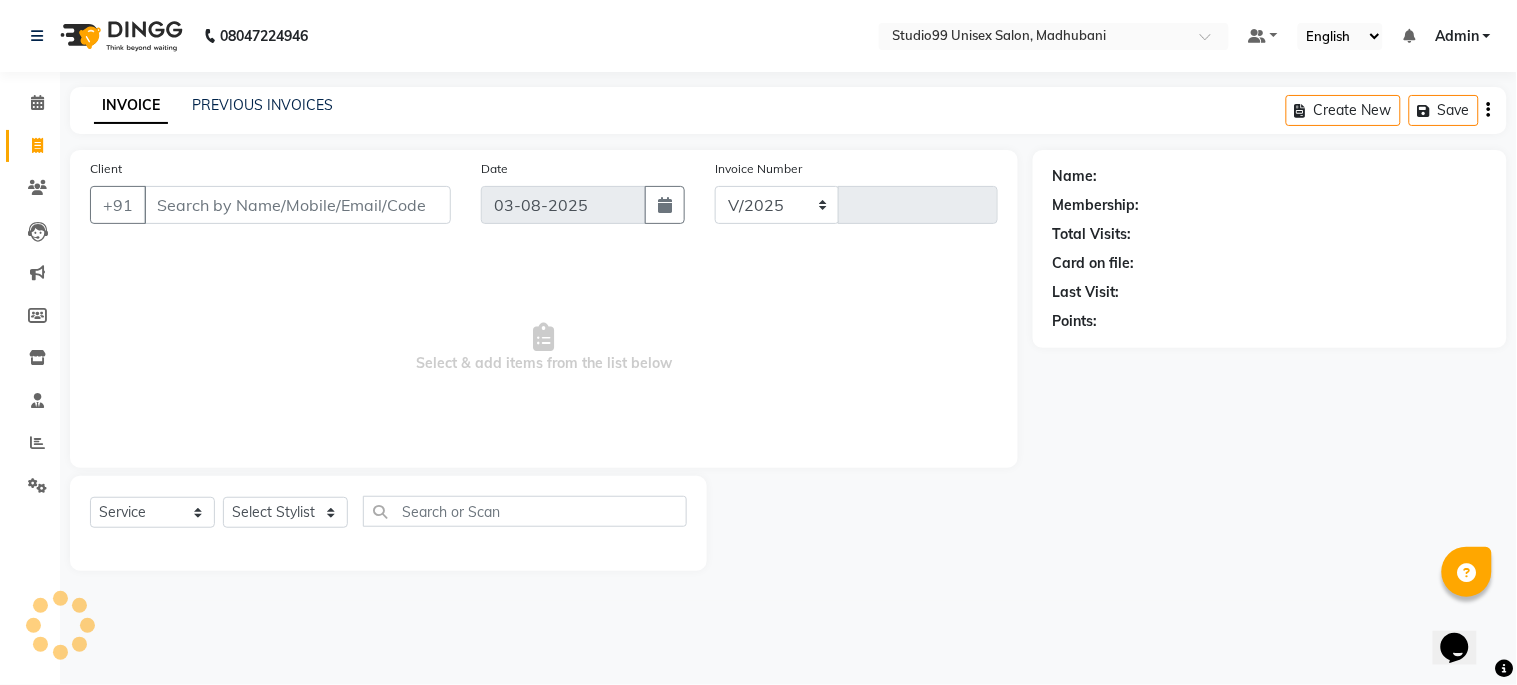 select on "6061" 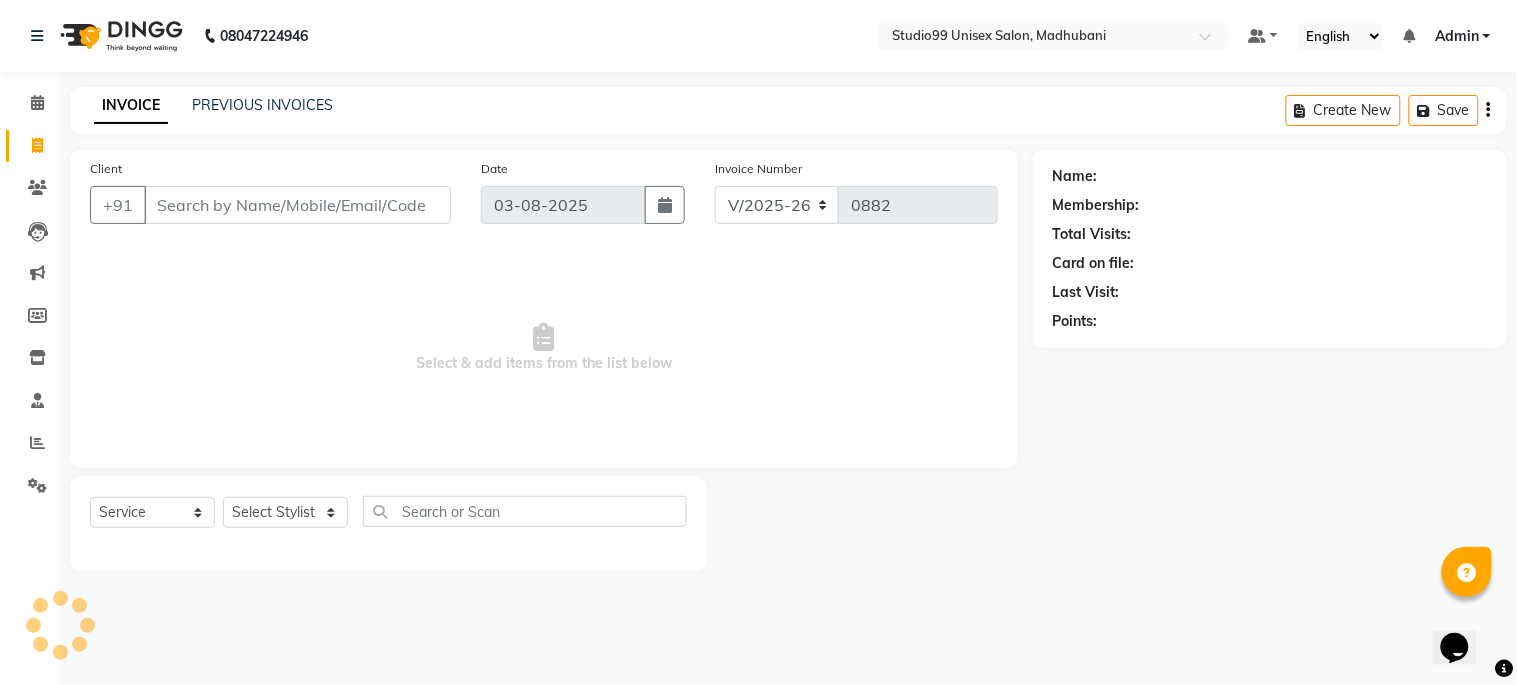 click on "[PHONE] Select Location × Studio99 Unisex Salon, [CITY] Default Panel My Panel English ENGLISH Español العربية मराठी हिंदी ગુજરાતી தமிழ் 中文 Notifications nothing to show Admin Manage Profile Change Password Sign out Version:3.15.11 ☀ Studio99 Unisex Salon, [CITY] Calendar Invoice Clients Leads Marketing Members Inventory Staff Reports Settings Completed InProgress Upcoming Dropped Tentative Check-In Confirm Bookings Generate Report Segments Page Builder INVOICE PREVIOUS INVOICES Create New Save Client +[PHONE] Date 03-08-2025 Invoice Number V/2025 V/2025-26 0882 Select & add items from the list below Select Service Product Membership Package Voucher Prepaid Gift Card Select Stylist Name: Membership: Total Visits: Card on file: Last Visit: Points:" at bounding box center (758, 342) 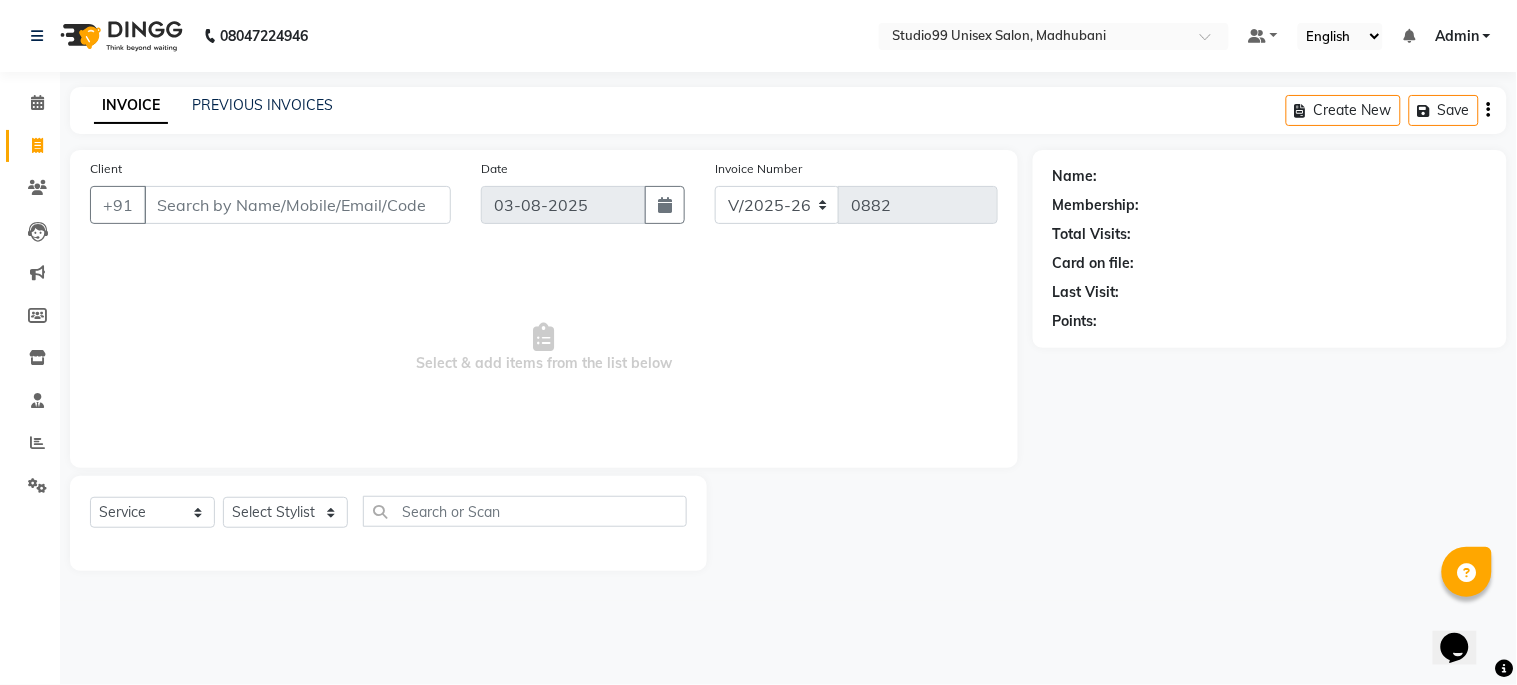 type 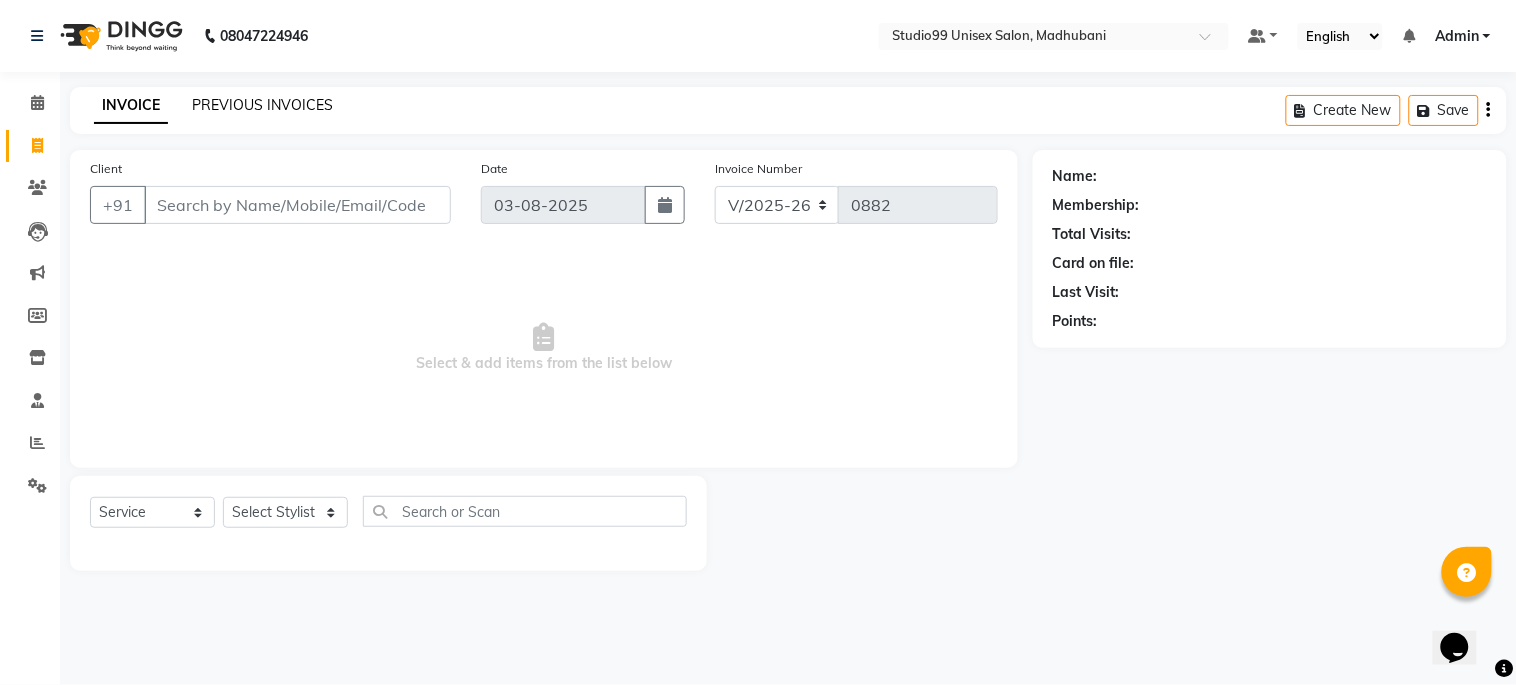 click on "PREVIOUS INVOICES" 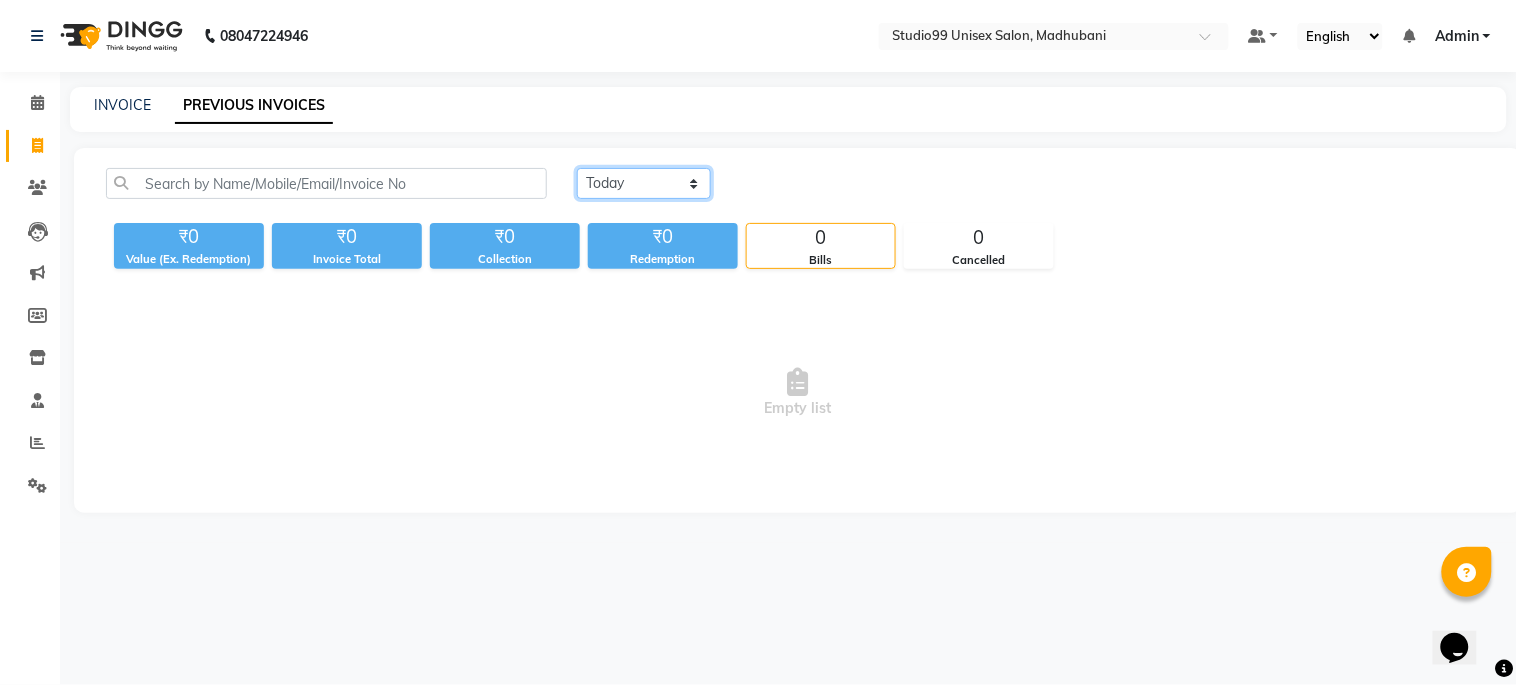 click on "Today Yesterday Custom Range" 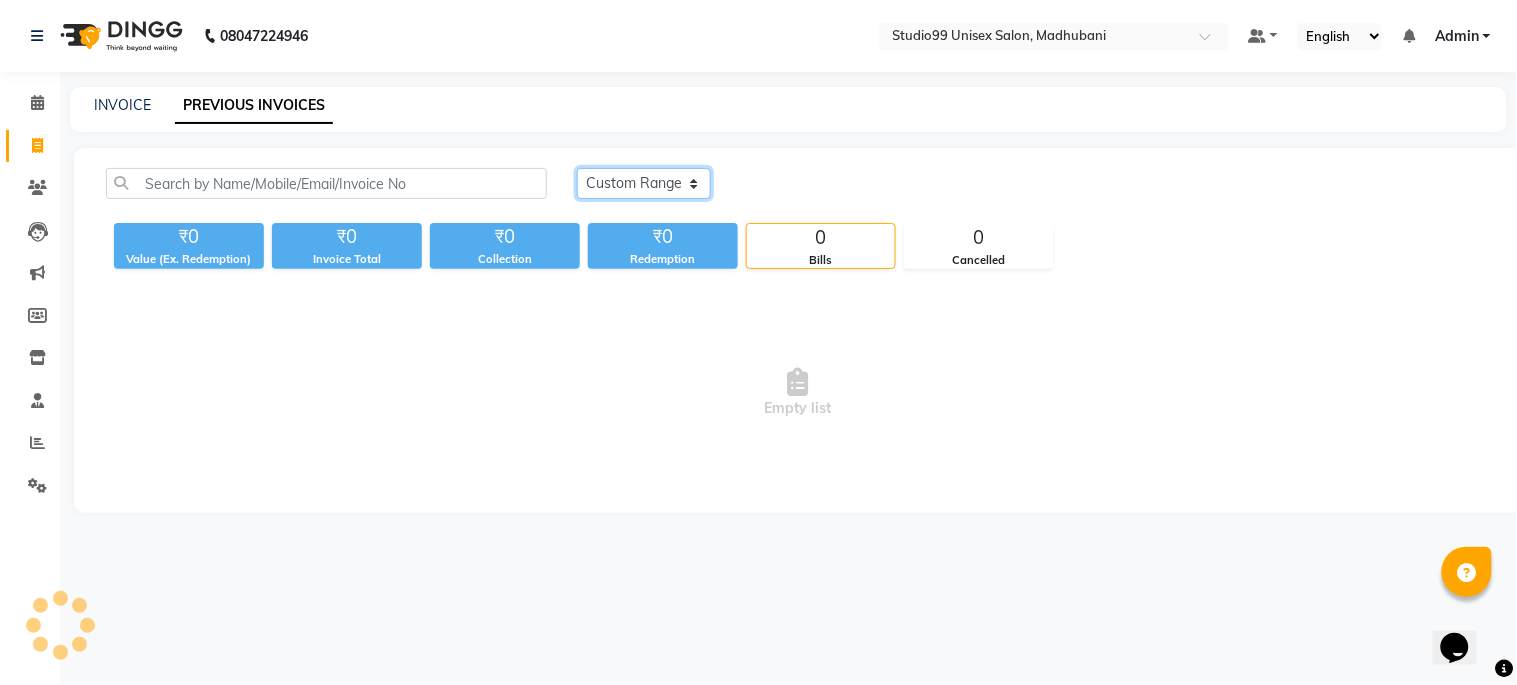 click on "Today Yesterday Custom Range" 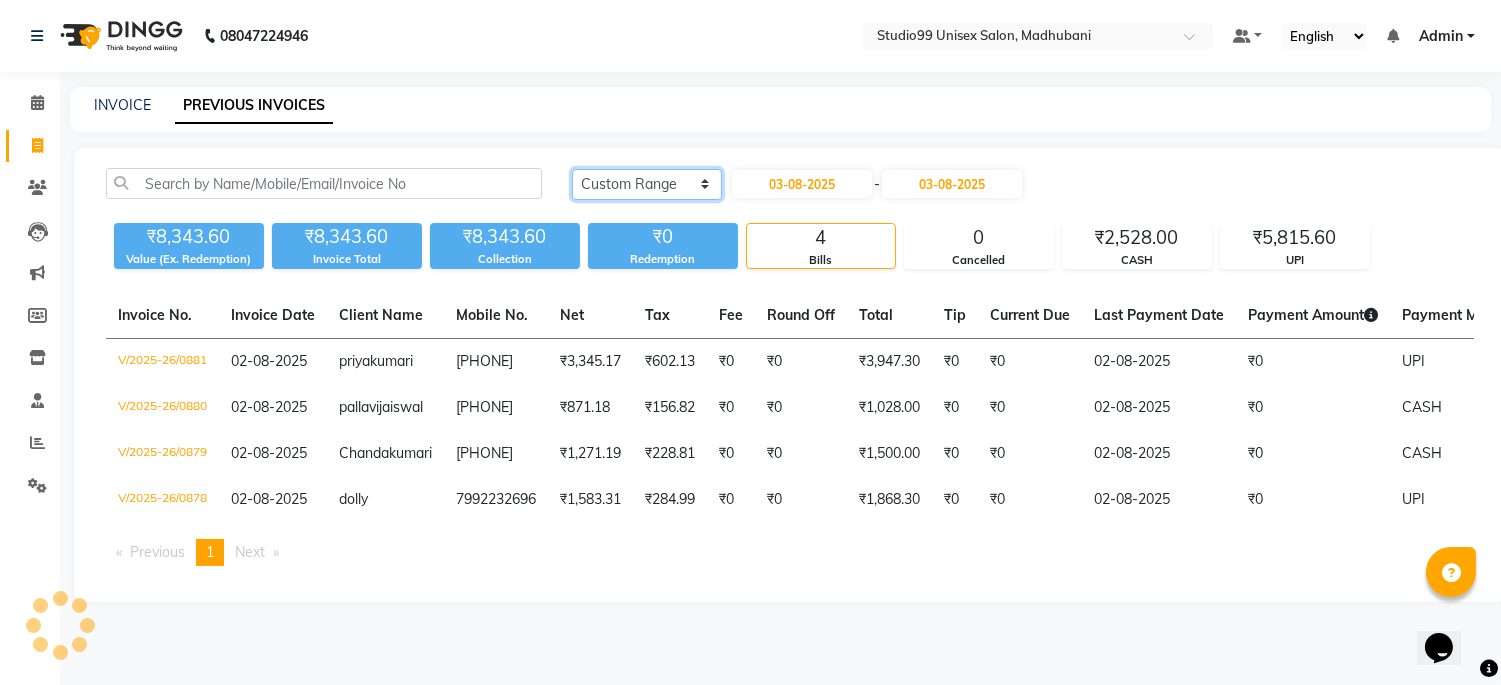 click on "Today Yesterday Custom Range" 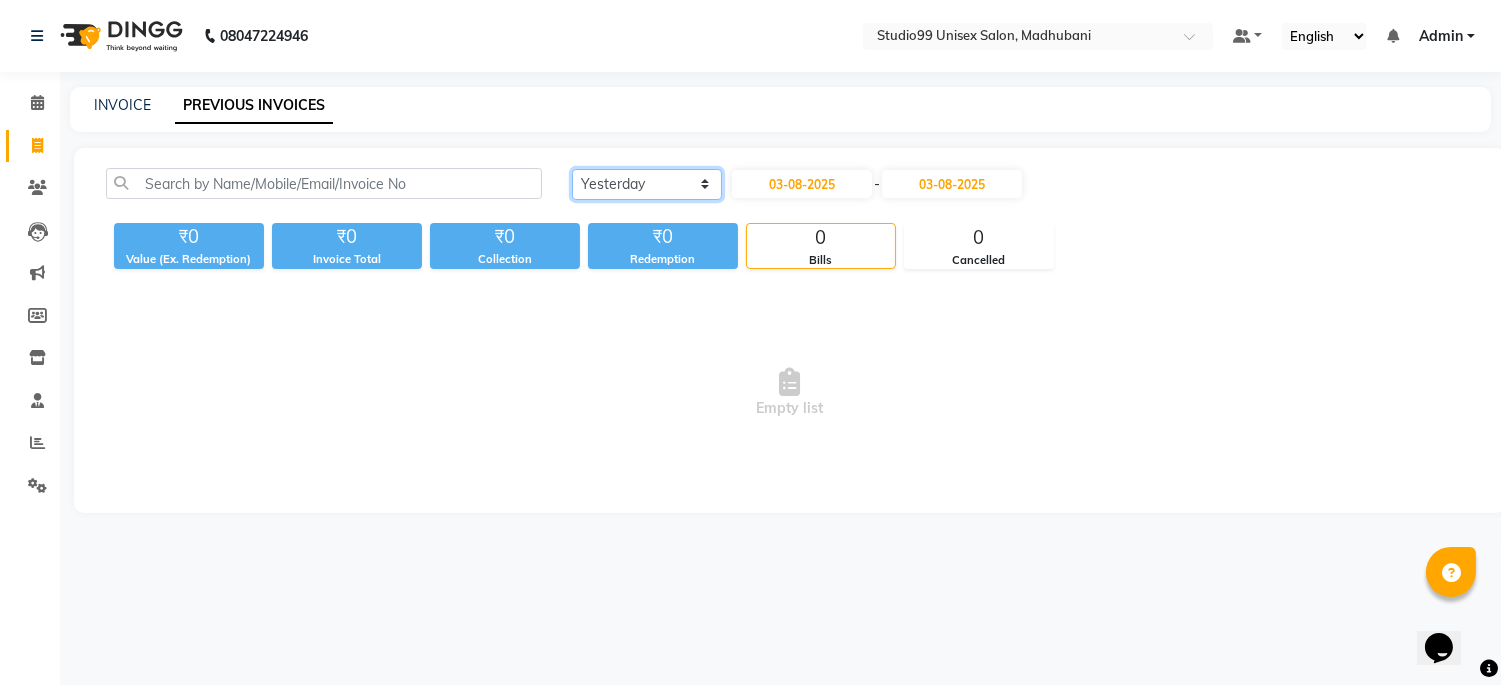 click on "Today Yesterday Custom Range" 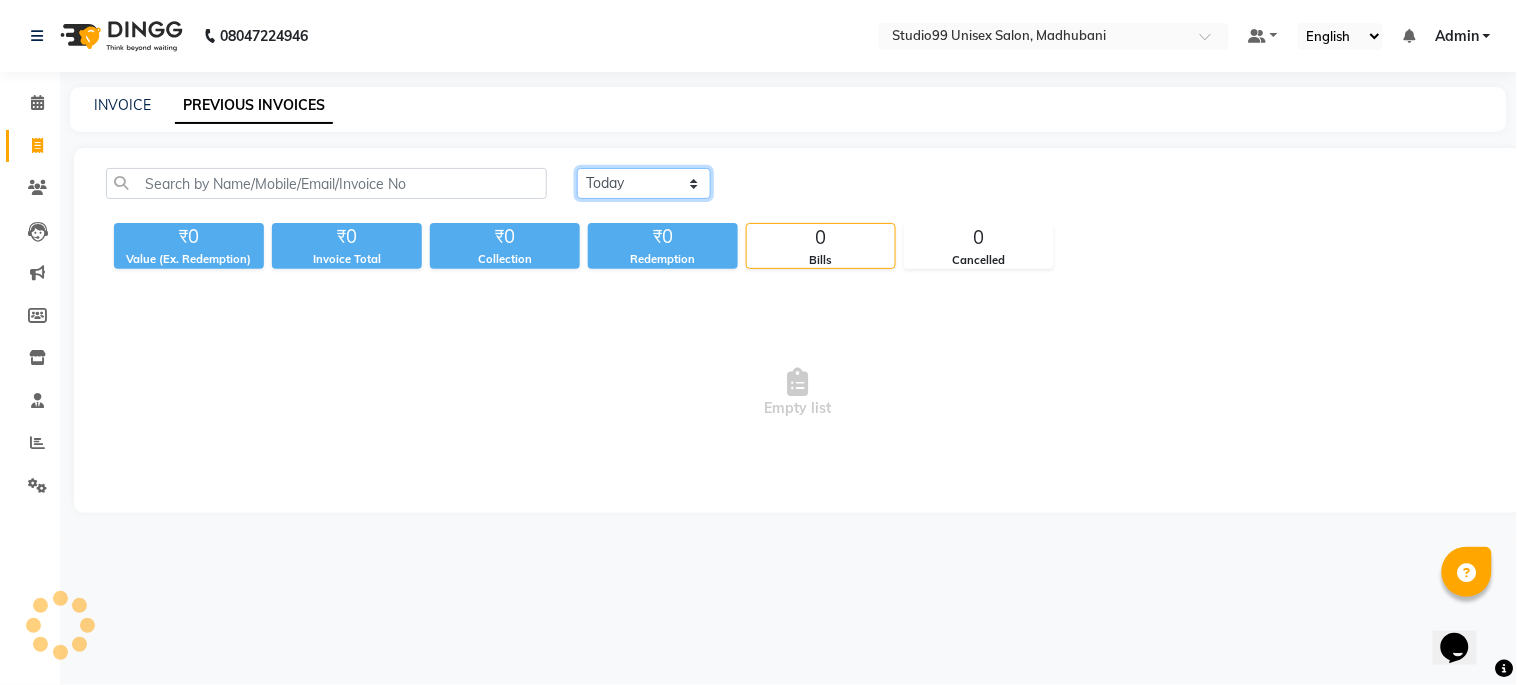 select on "yesterday" 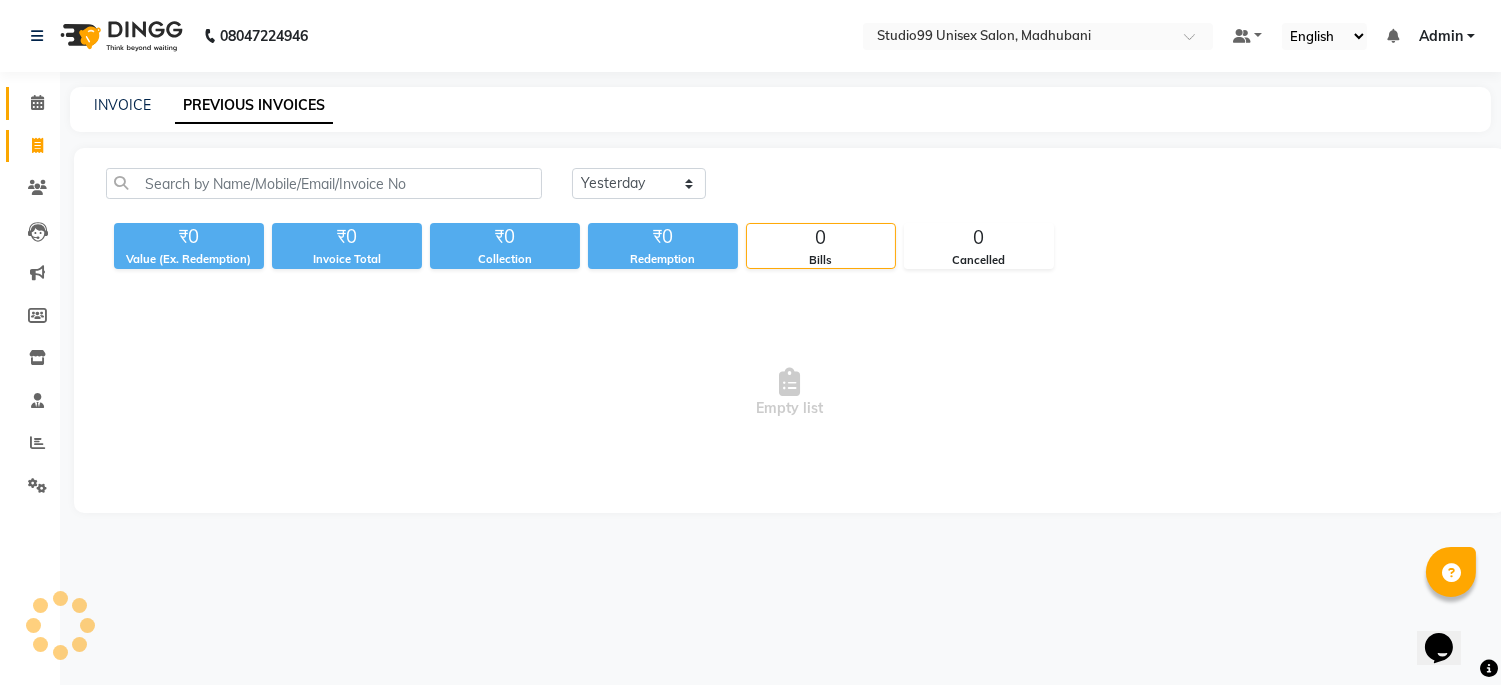click on "Admin" at bounding box center [1441, 36] 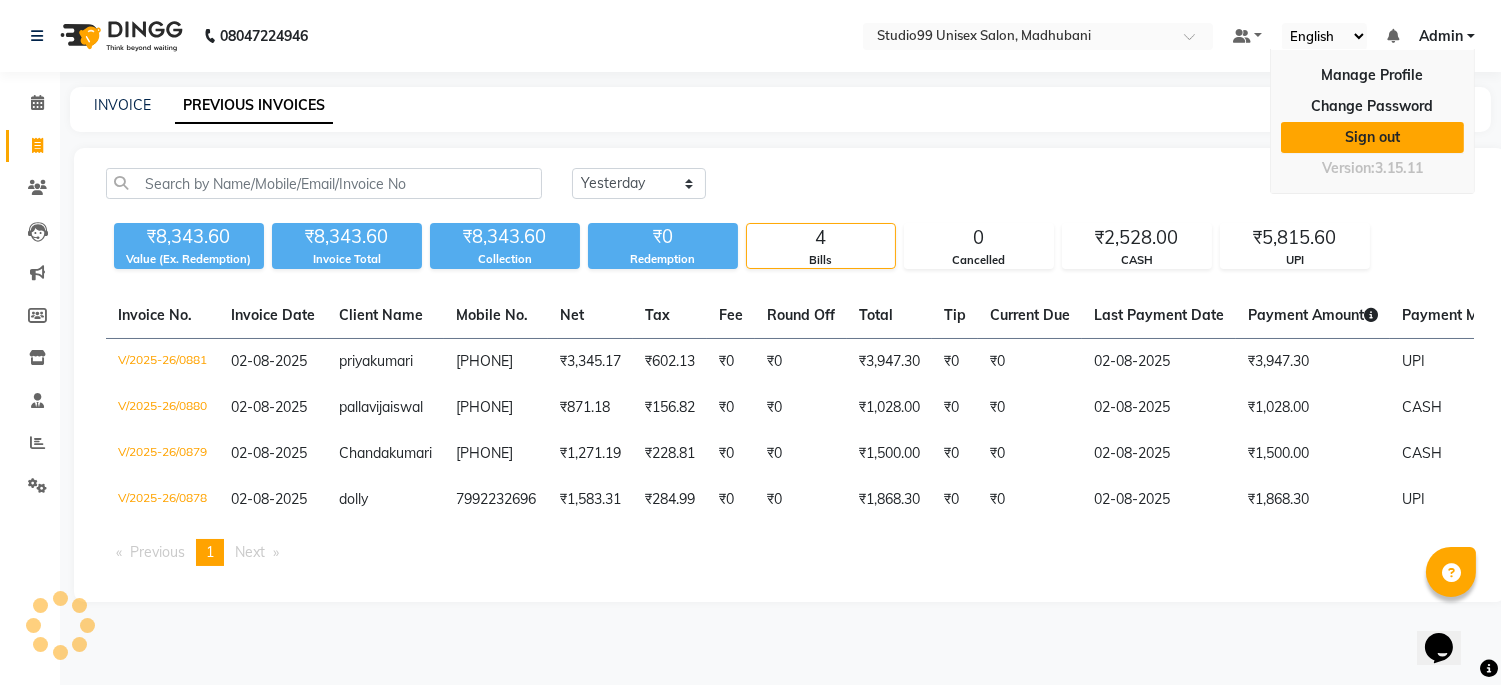 click on "Sign out" at bounding box center (1372, 137) 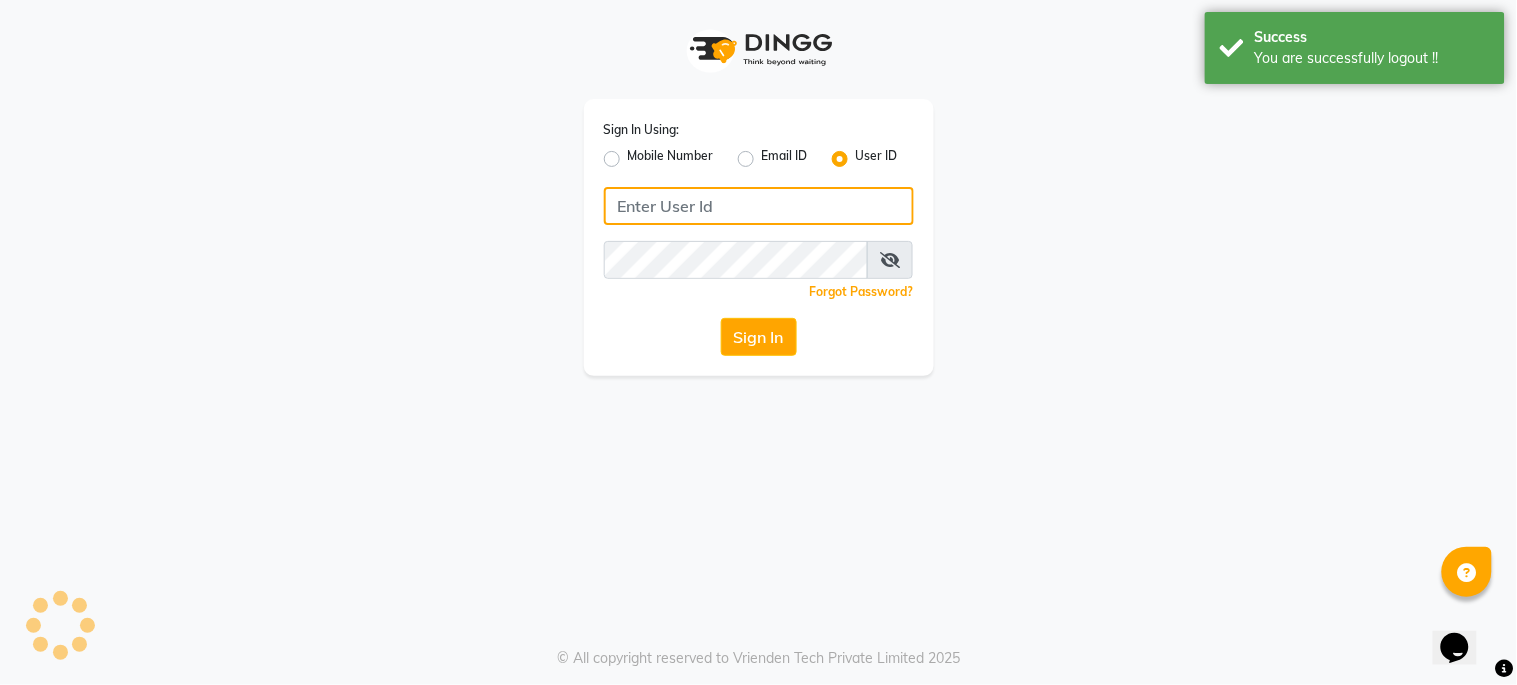 type on "6287595177" 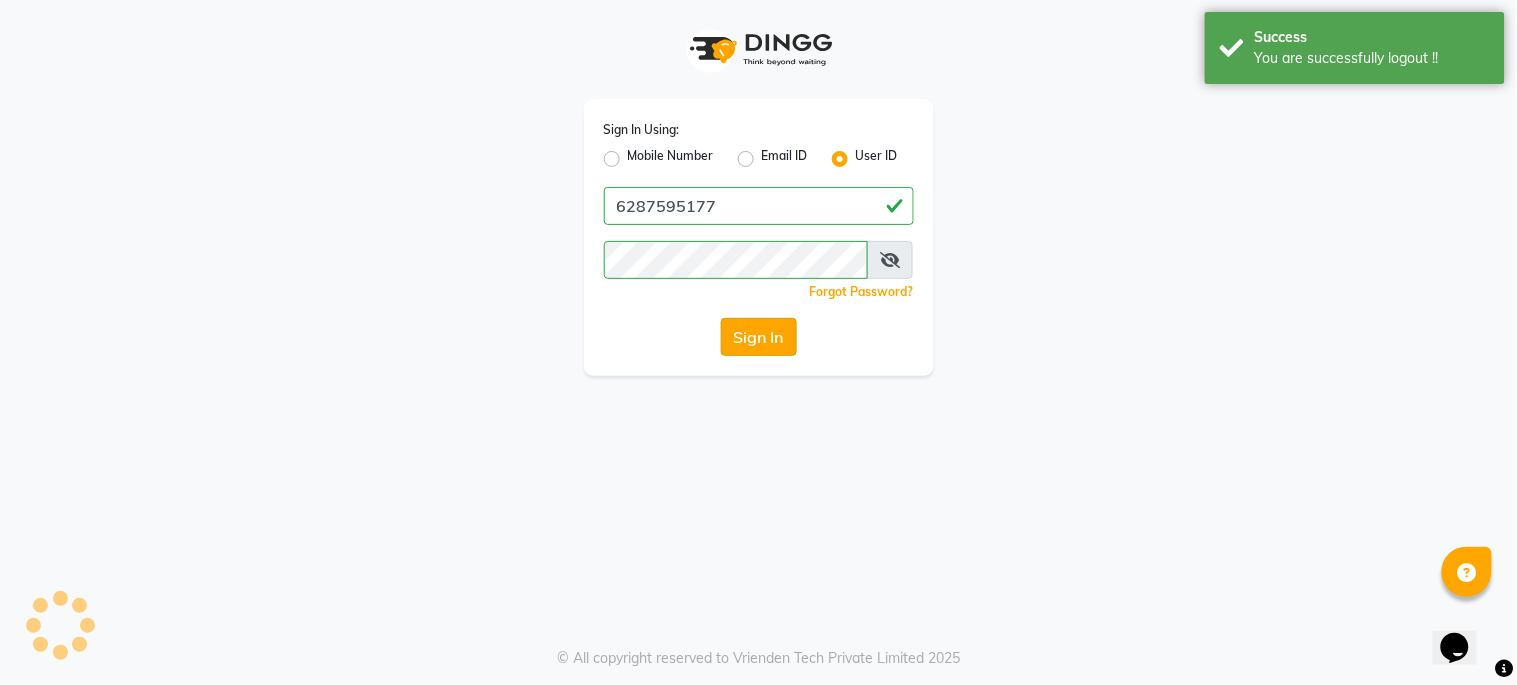 type 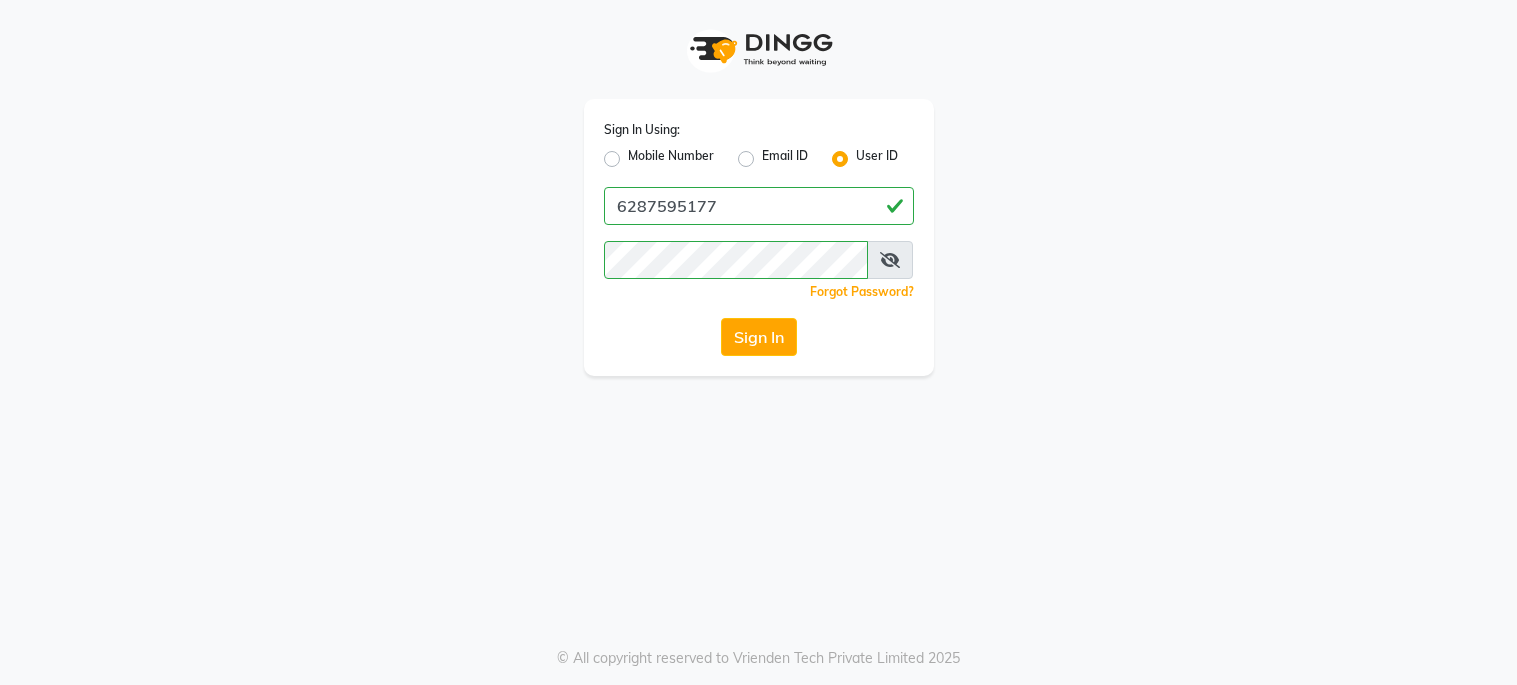 scroll, scrollTop: 0, scrollLeft: 0, axis: both 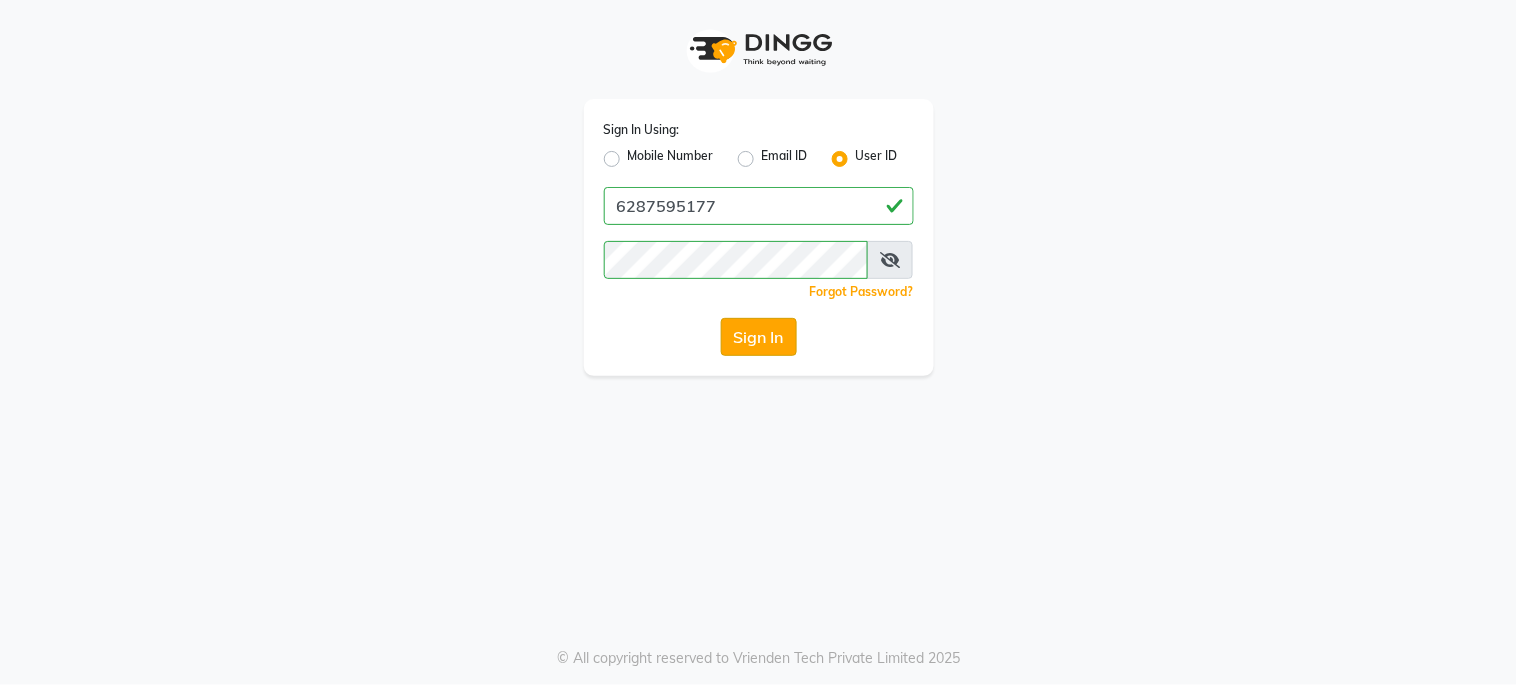 click on "Sign In" 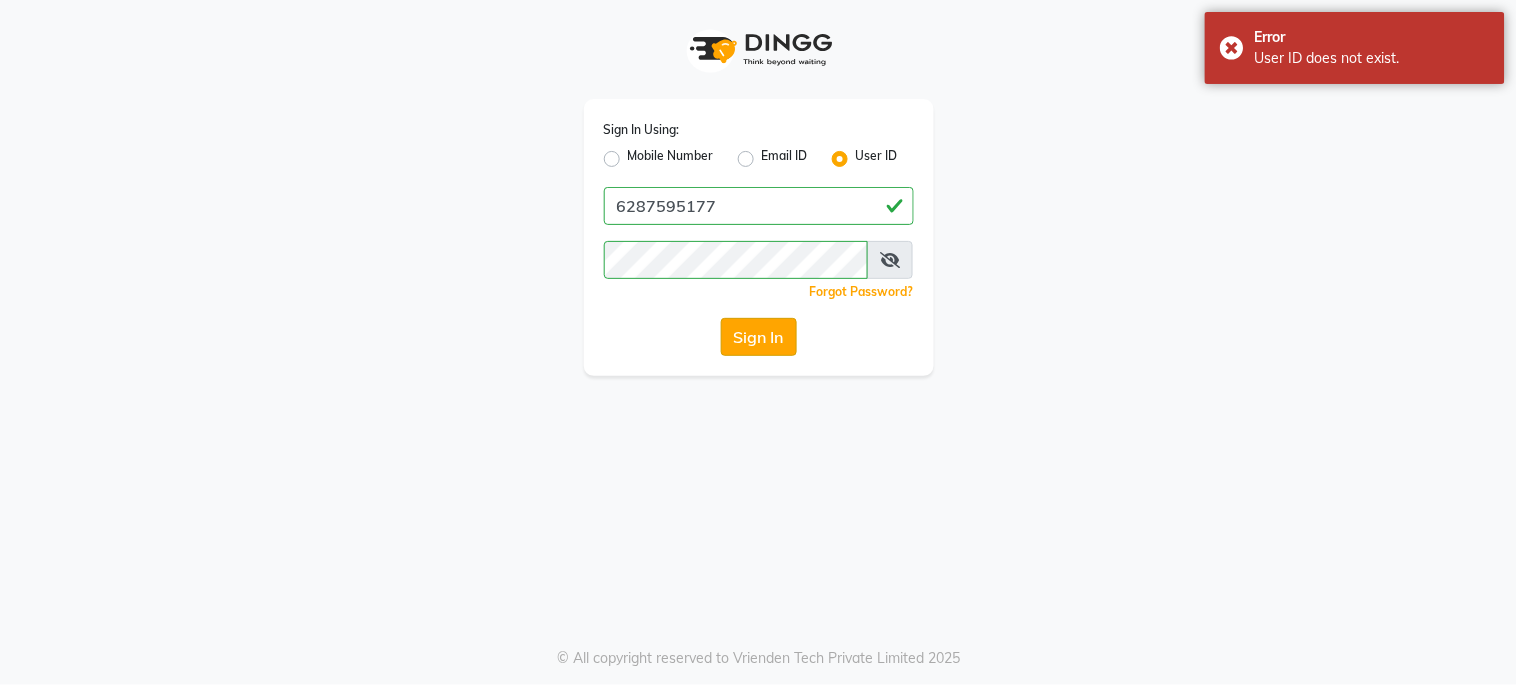 click on "Sign In" 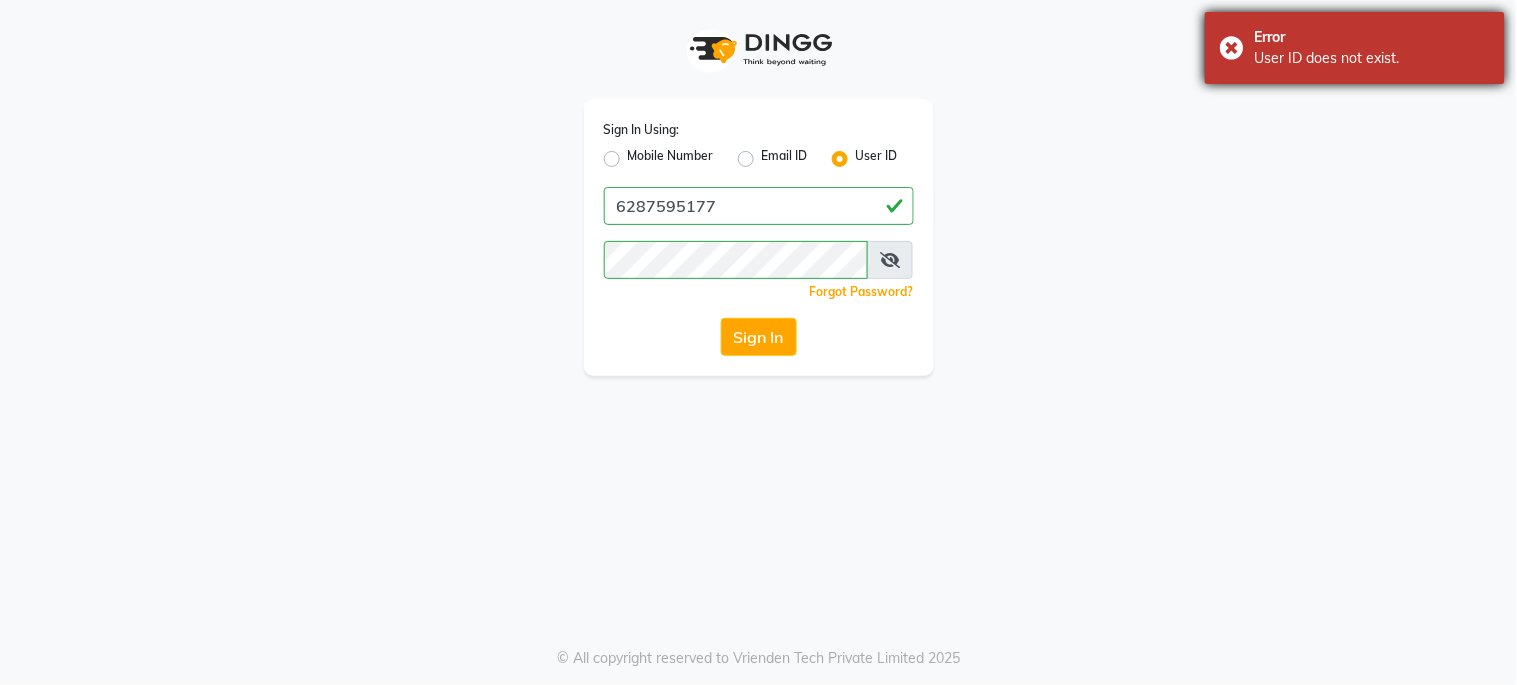 click on "Error   User ID does not exist." at bounding box center [1355, 48] 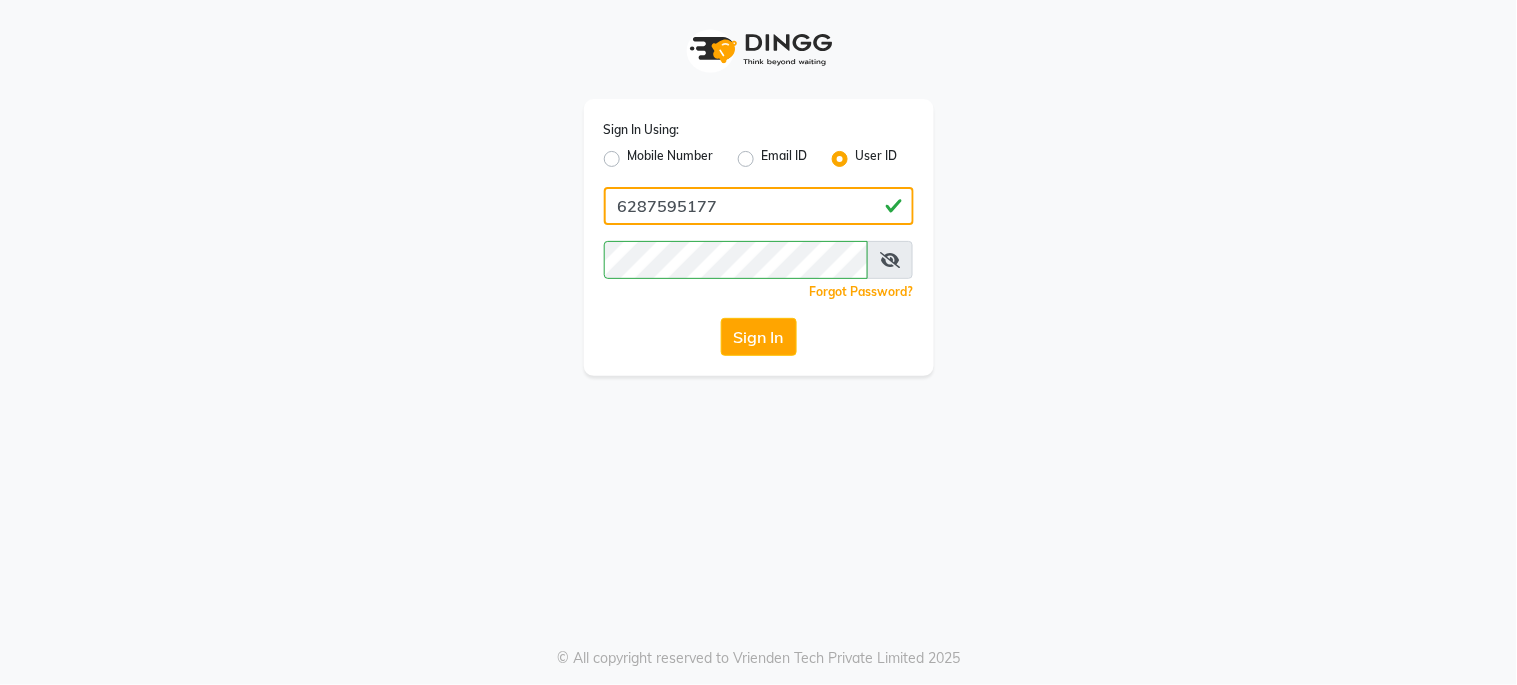 click on "6287595177" 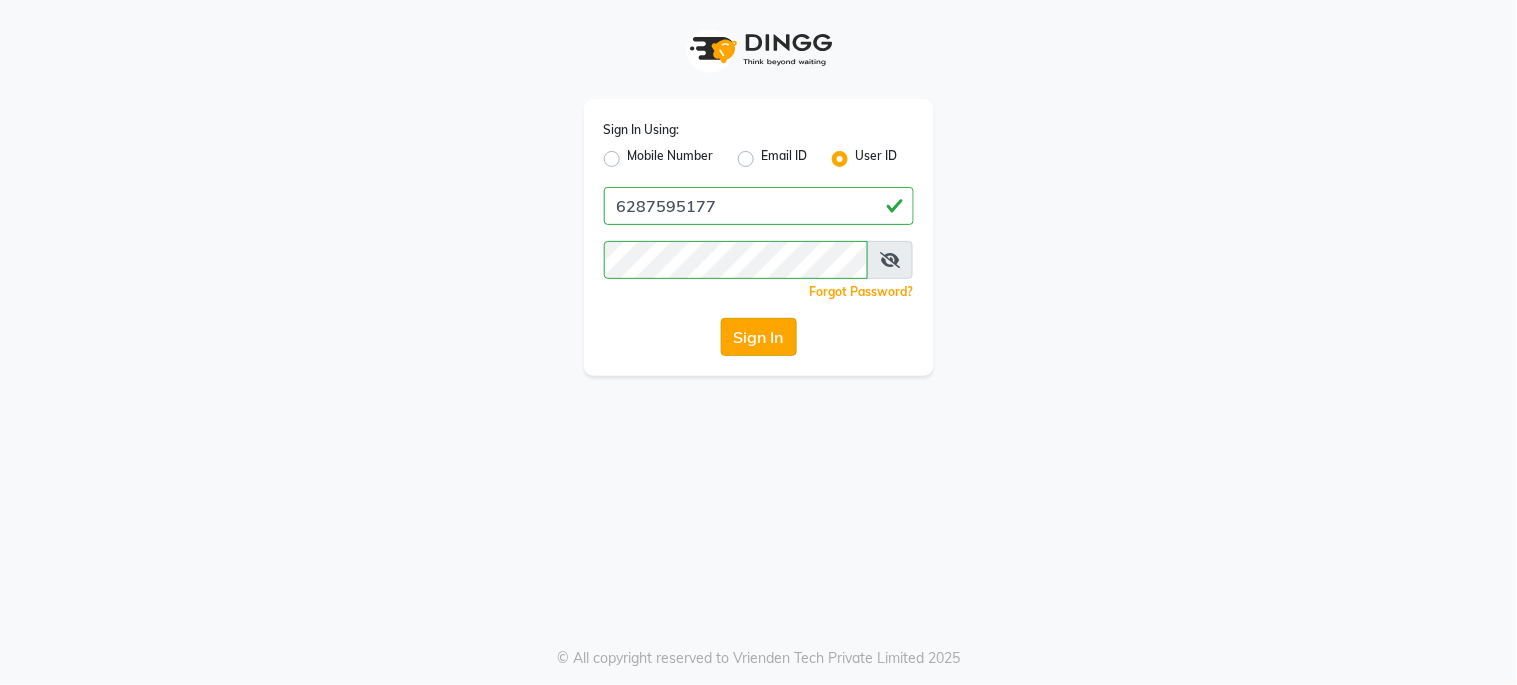 click on "Sign In" 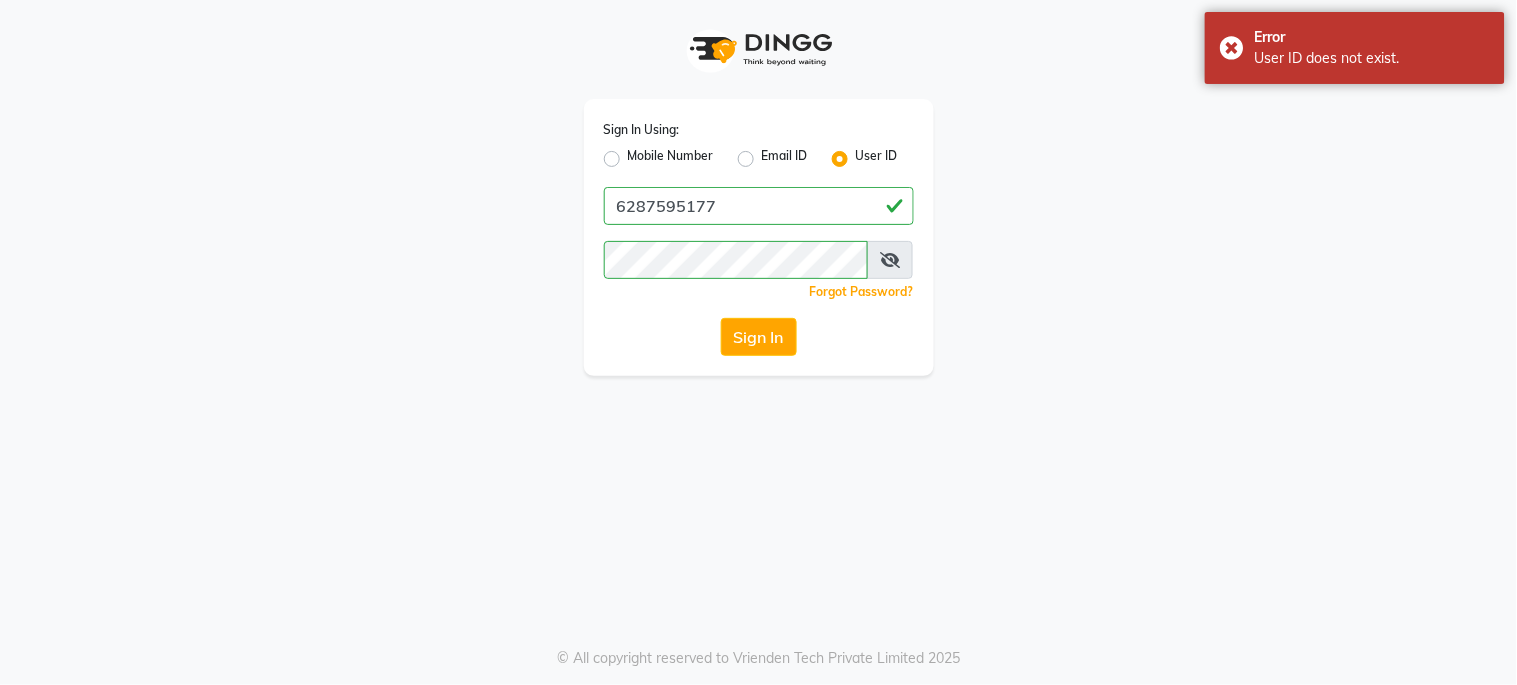 click at bounding box center [890, 260] 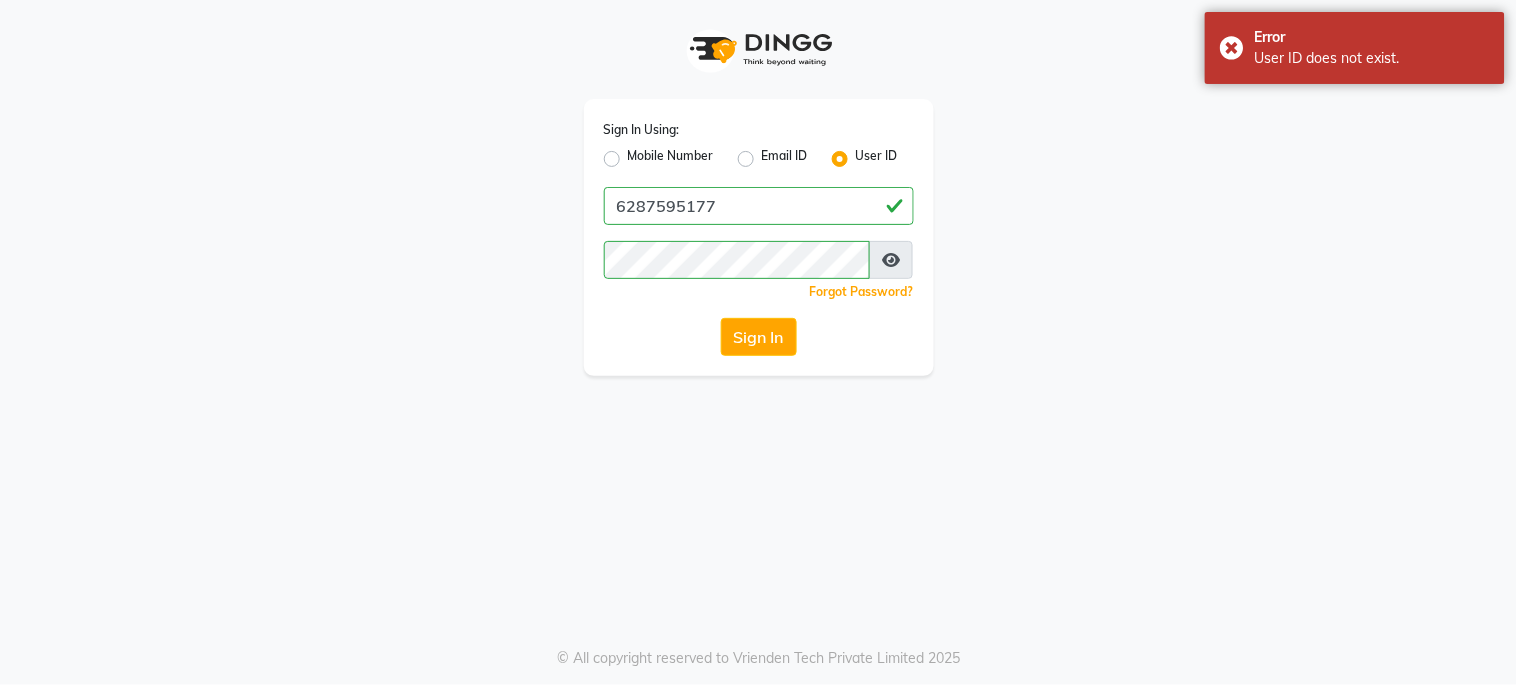 click at bounding box center (891, 260) 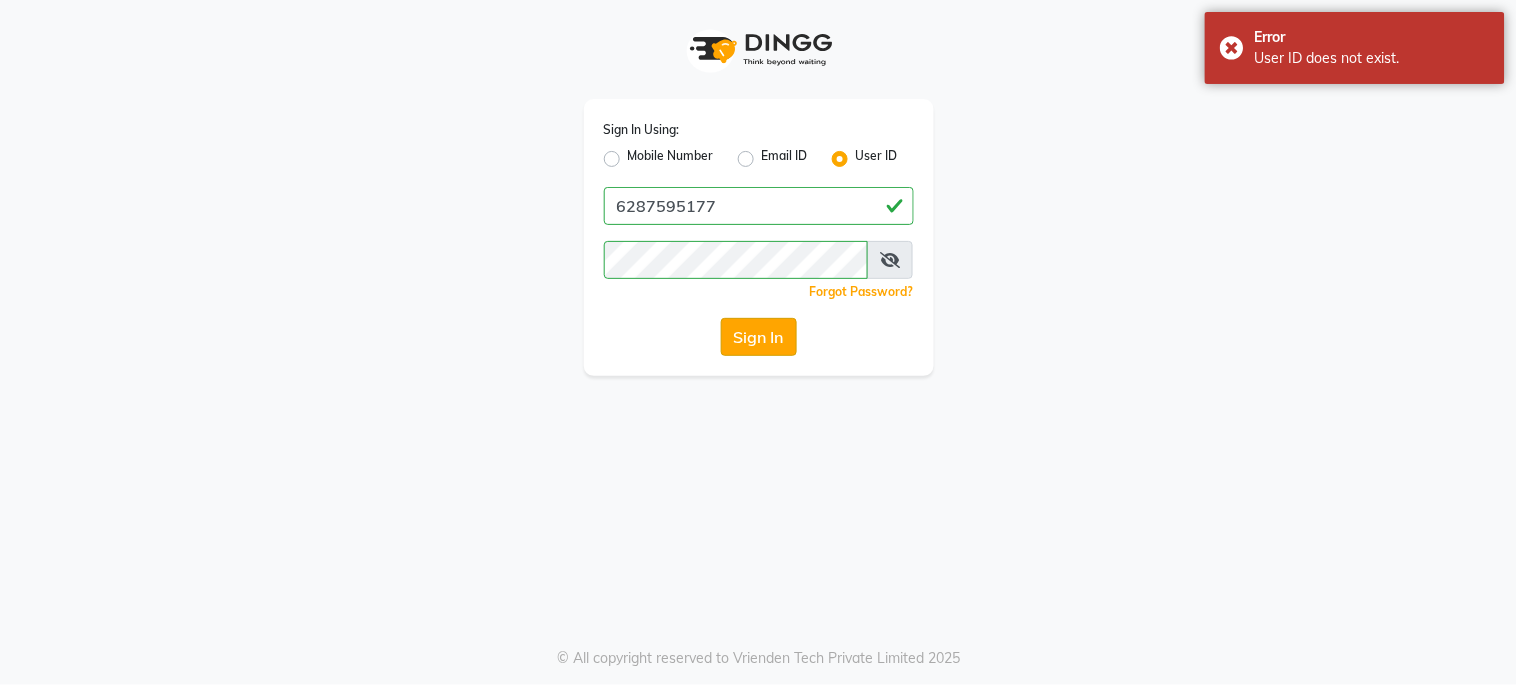 click on "Sign In" 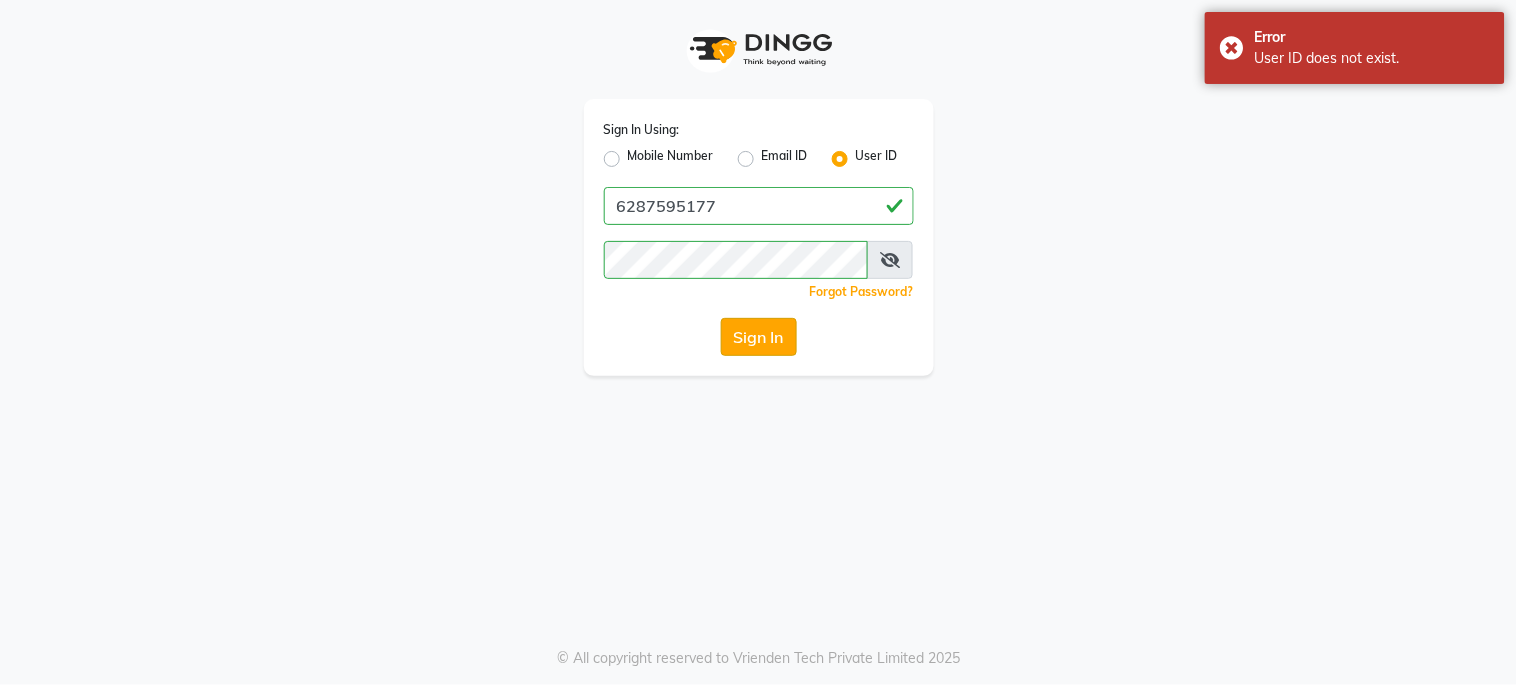 click on "Sign In" 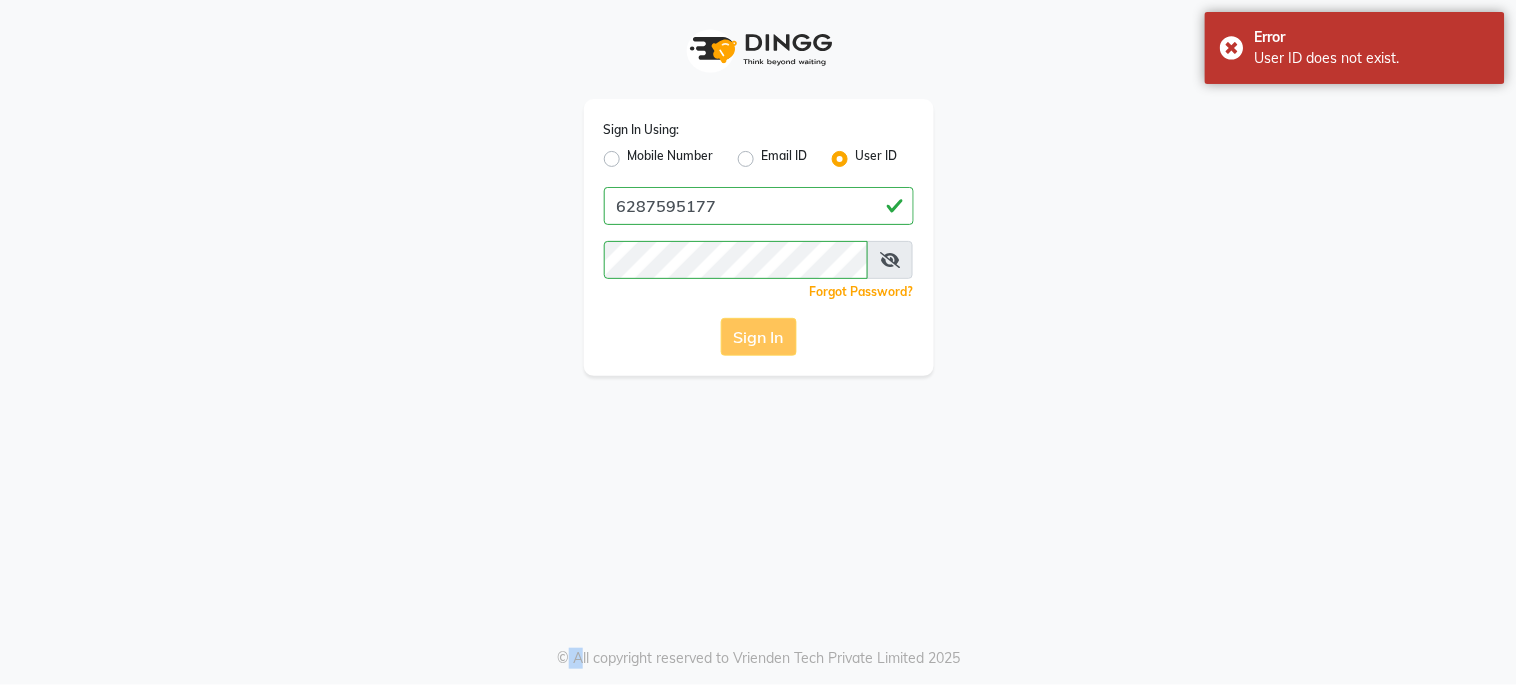 click on "Sign In" 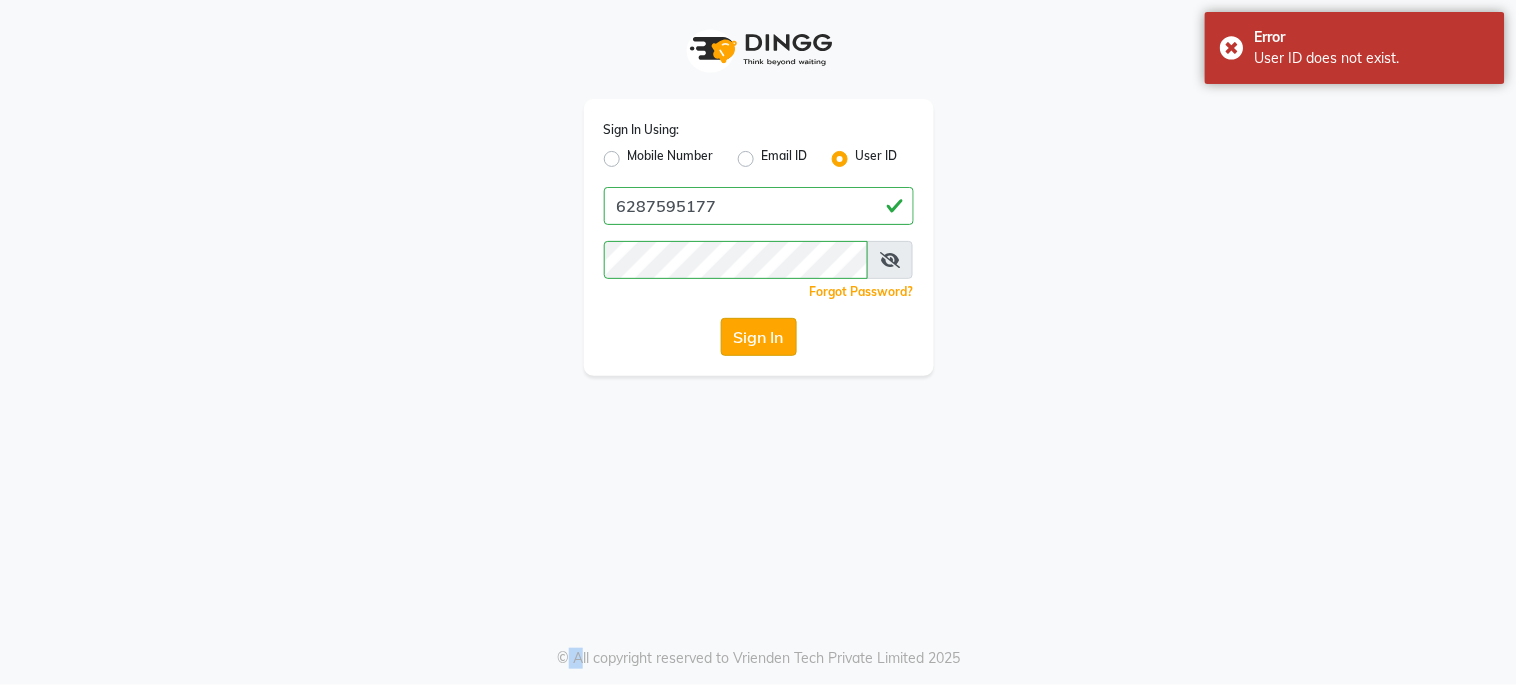 click on "Sign In" 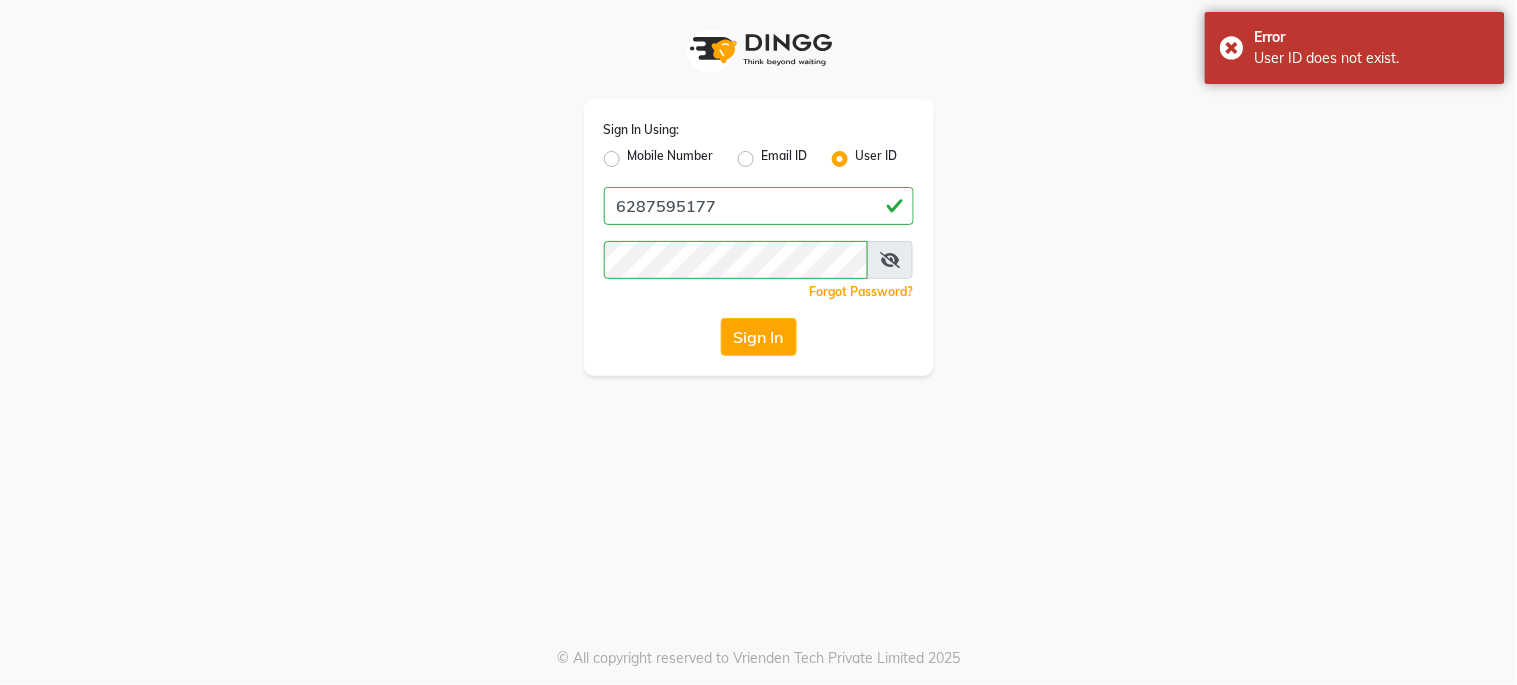 click on "Sign In Using: Mobile Number Email ID User ID [PHONE]  Remember me Forgot Password?  Sign In   © All copyright reserved to Vrienden Tech Private Limited 2025" 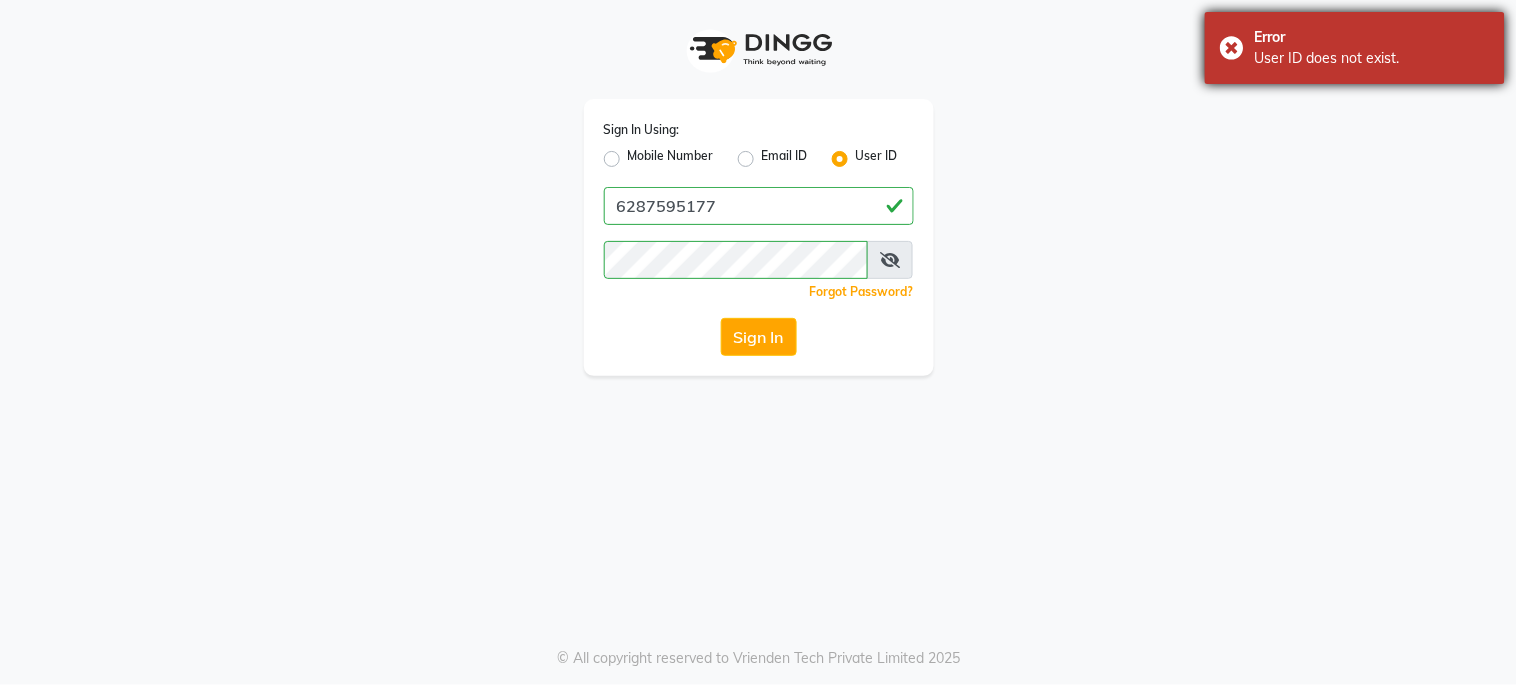 click on "Error   User ID does not exist." at bounding box center [1355, 48] 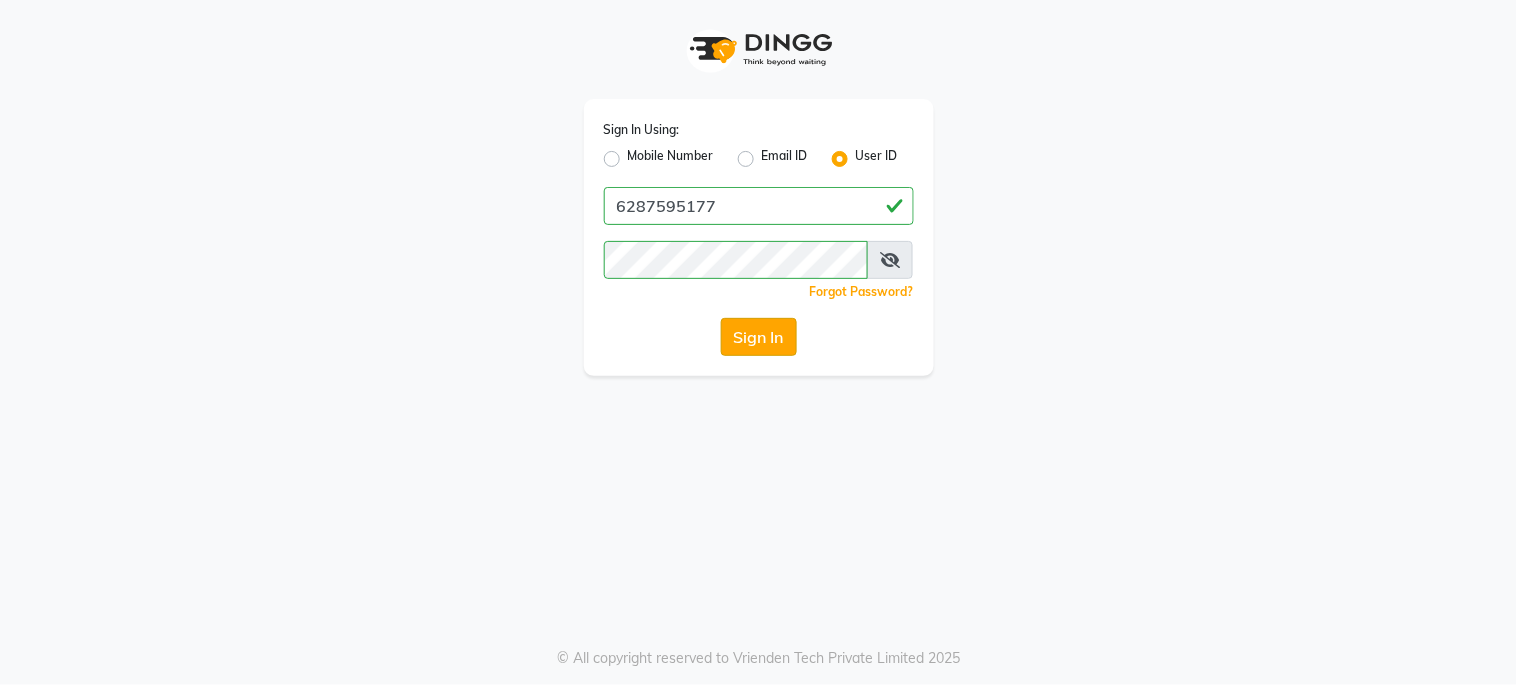 click on "Sign In" 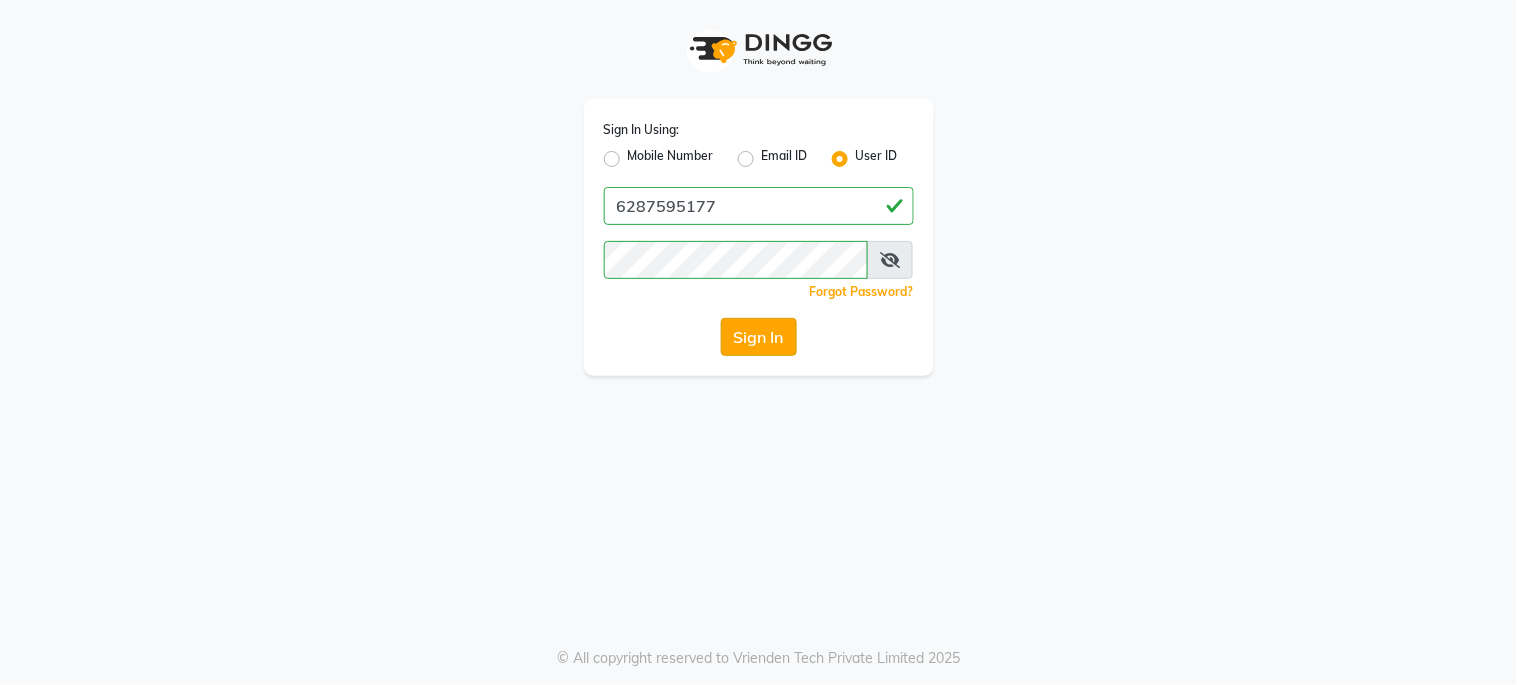 click on "Sign In" 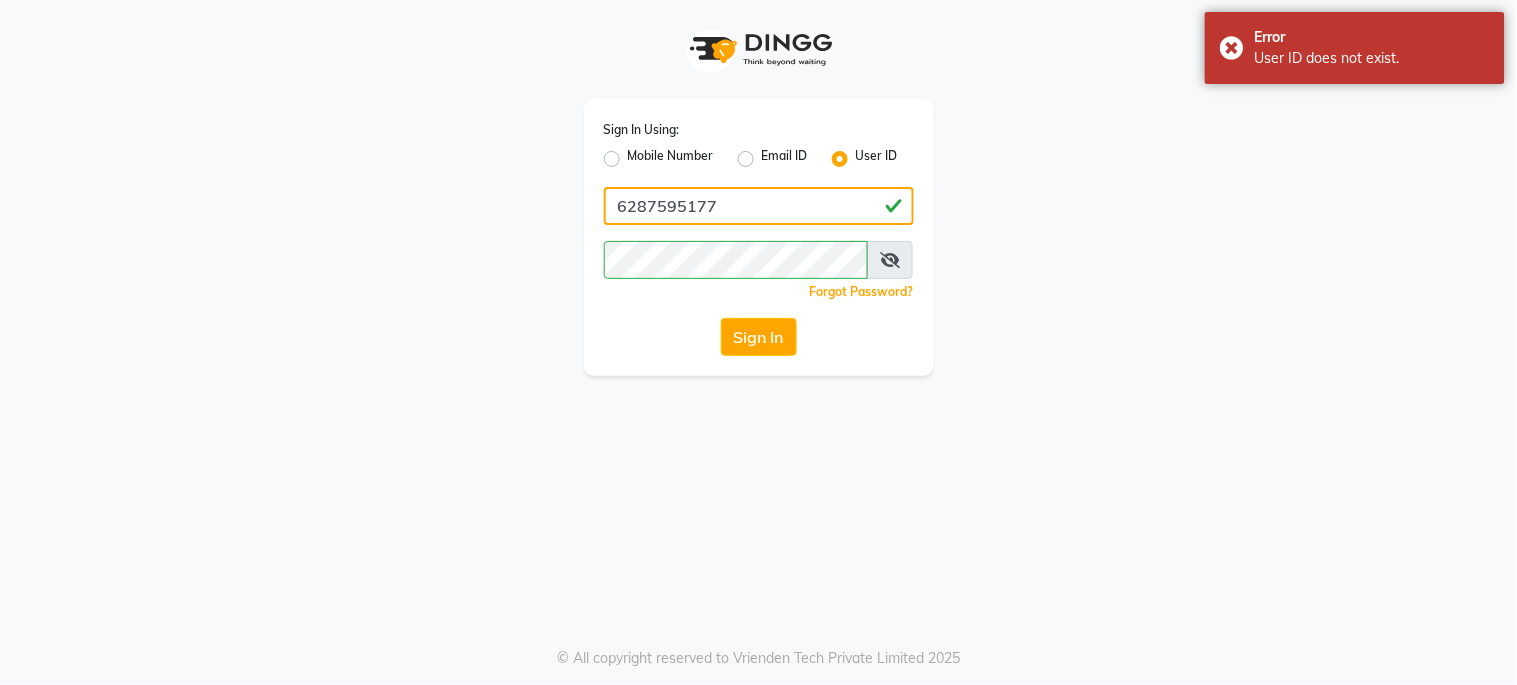 click on "6287595177" 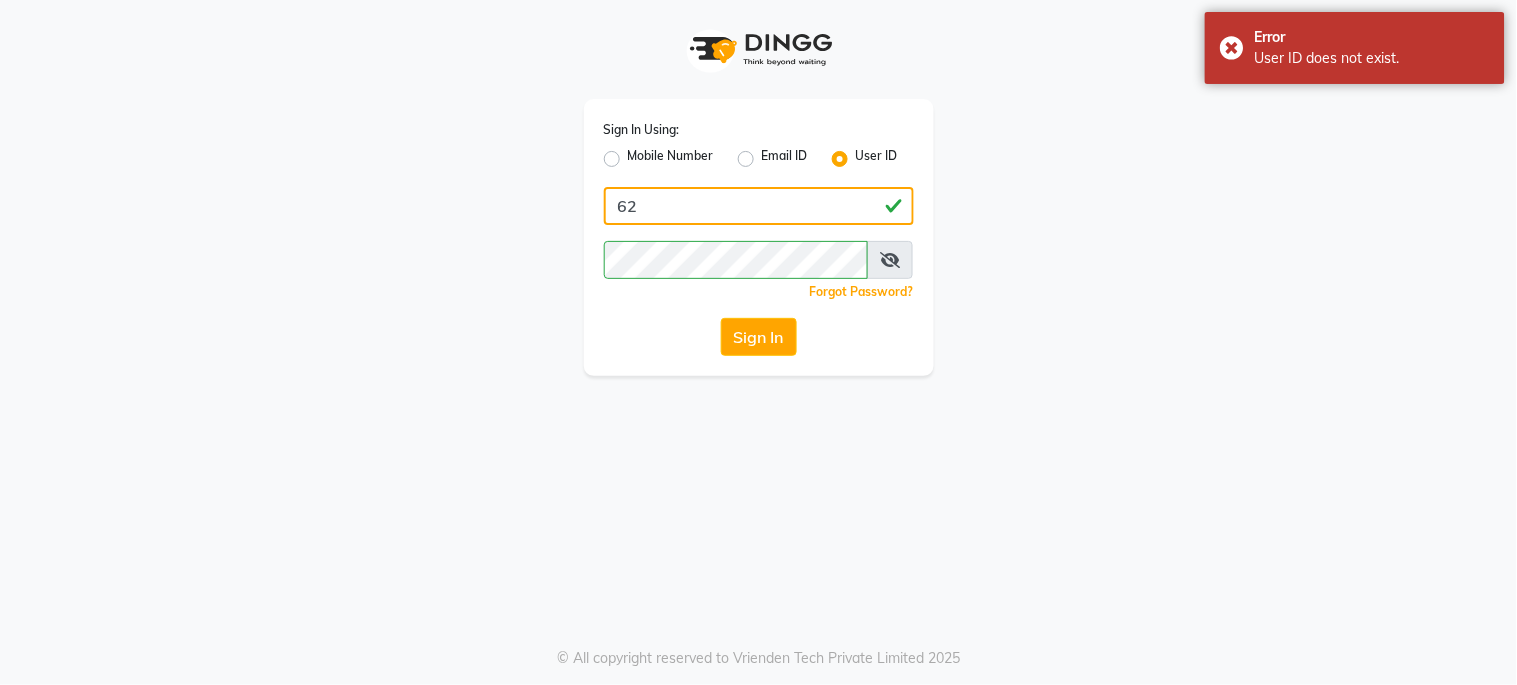 type on "6" 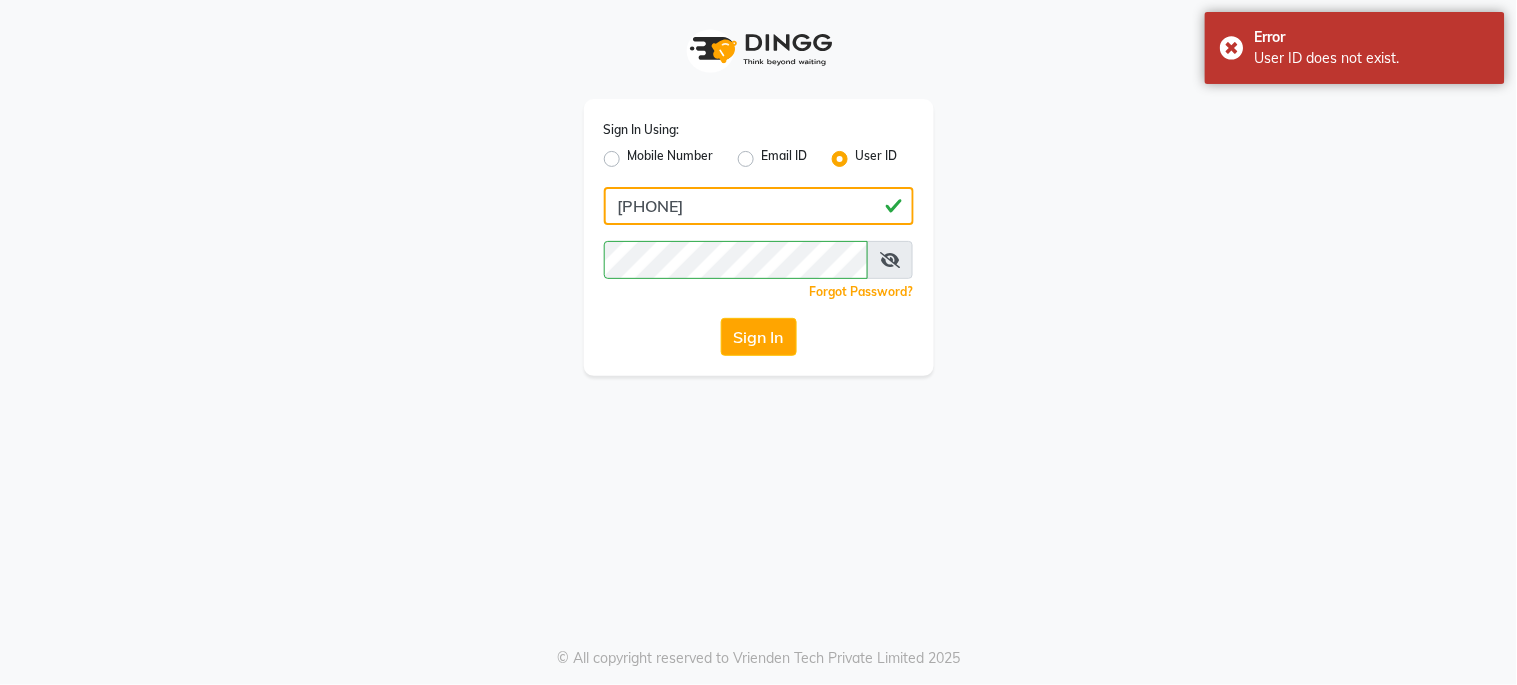 type on "6287595177" 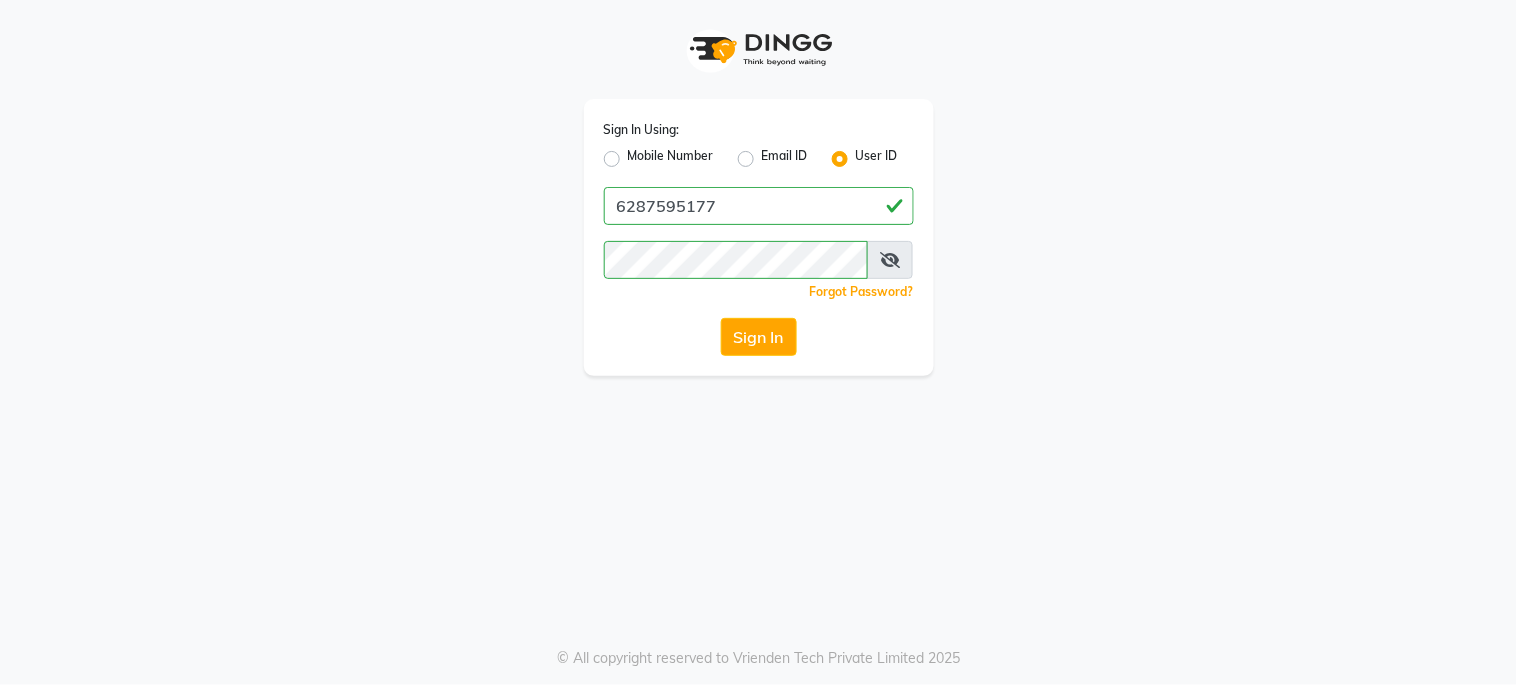 click on "Sign In Using: Mobile Number Email ID User ID [PHONE]  Remember me Forgot Password?  Sign In" 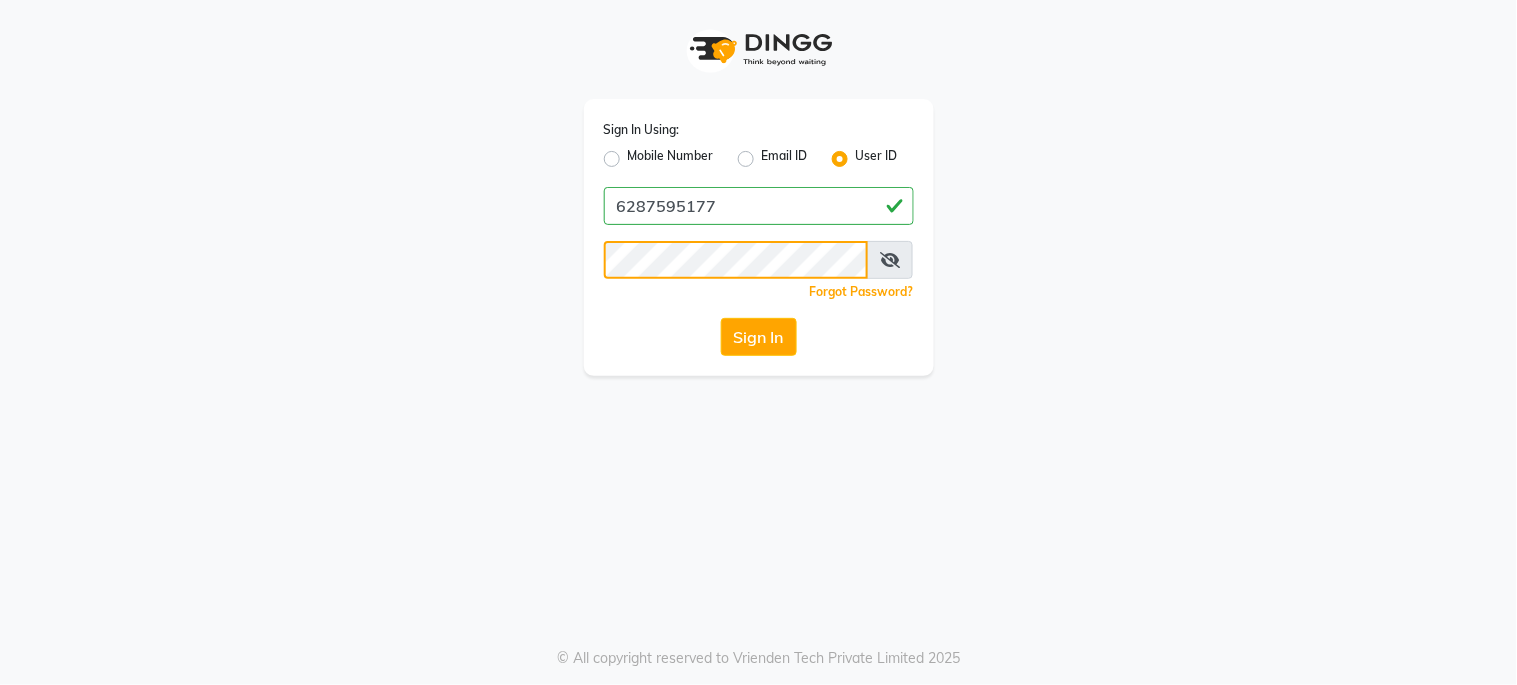click on "Sign In" 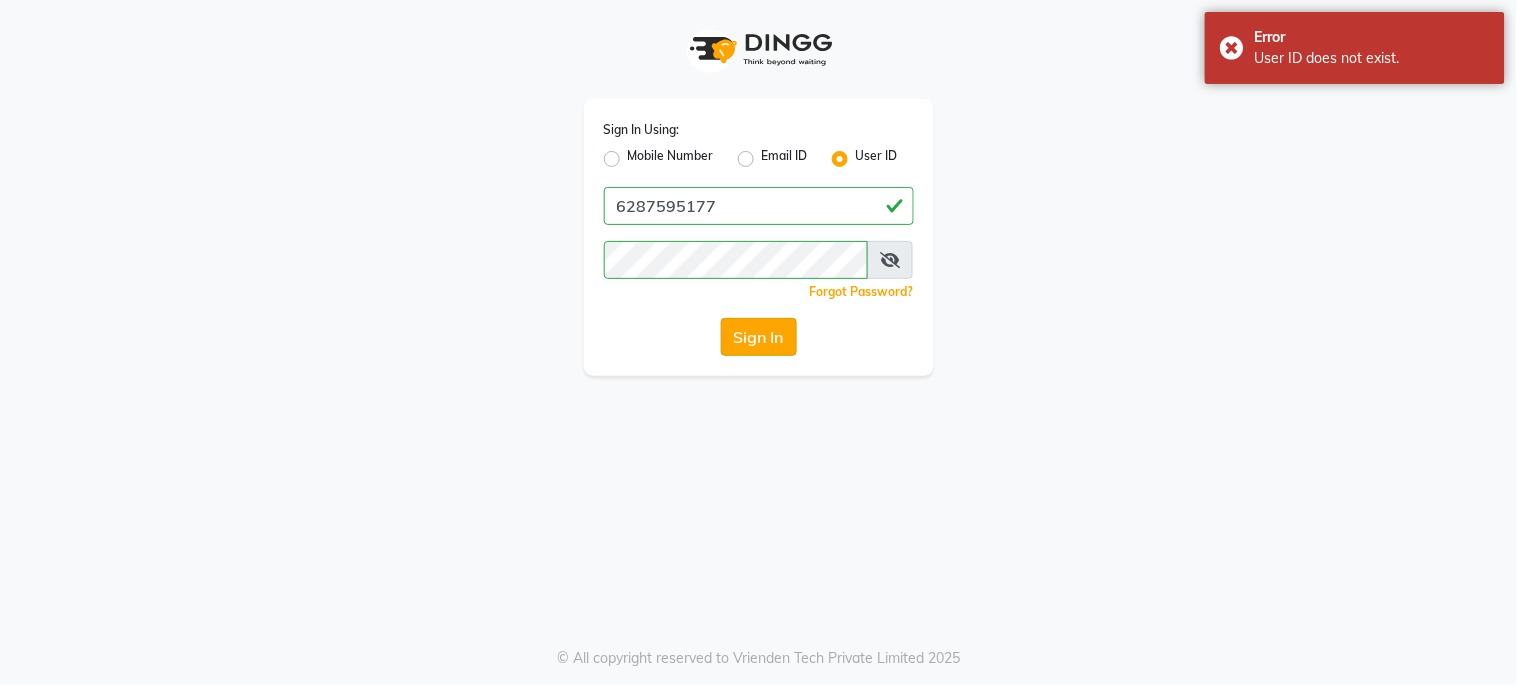 click on "Sign In" 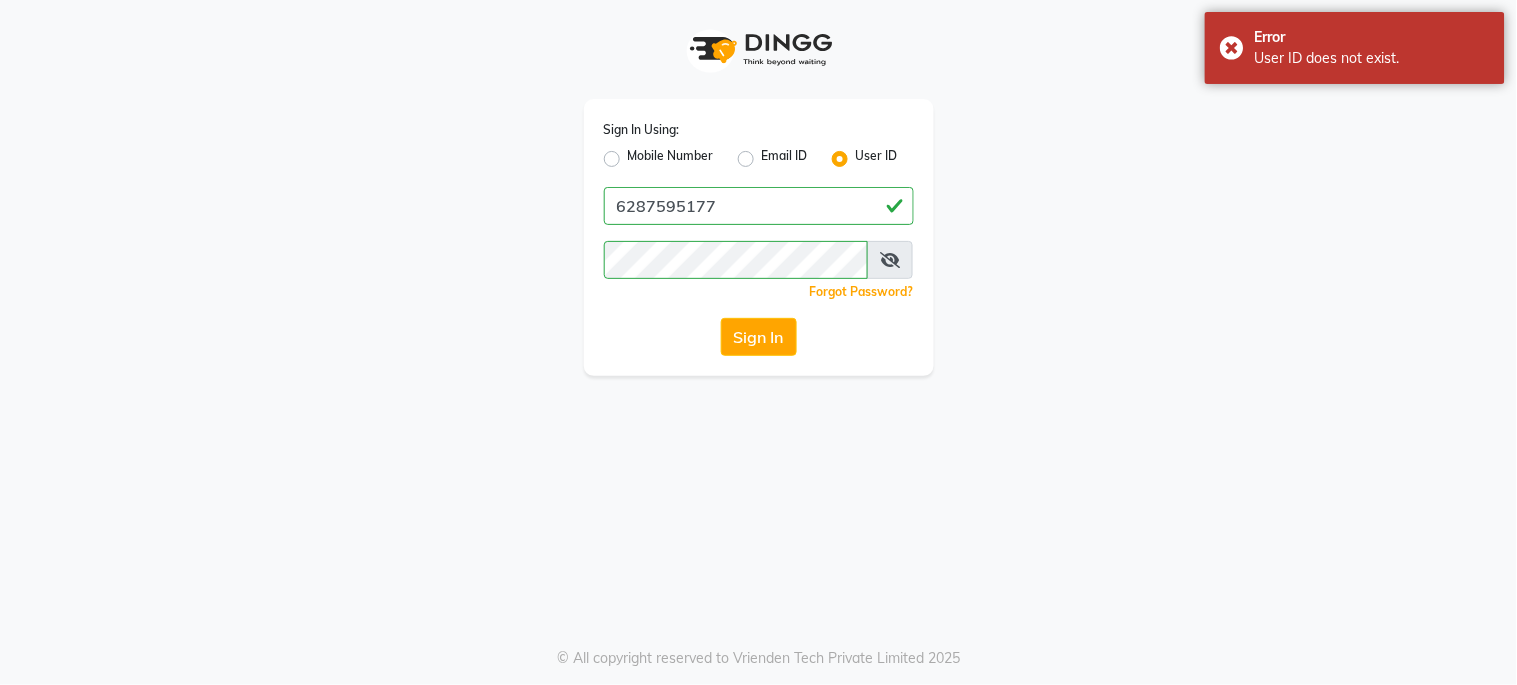 click on "Sign In" 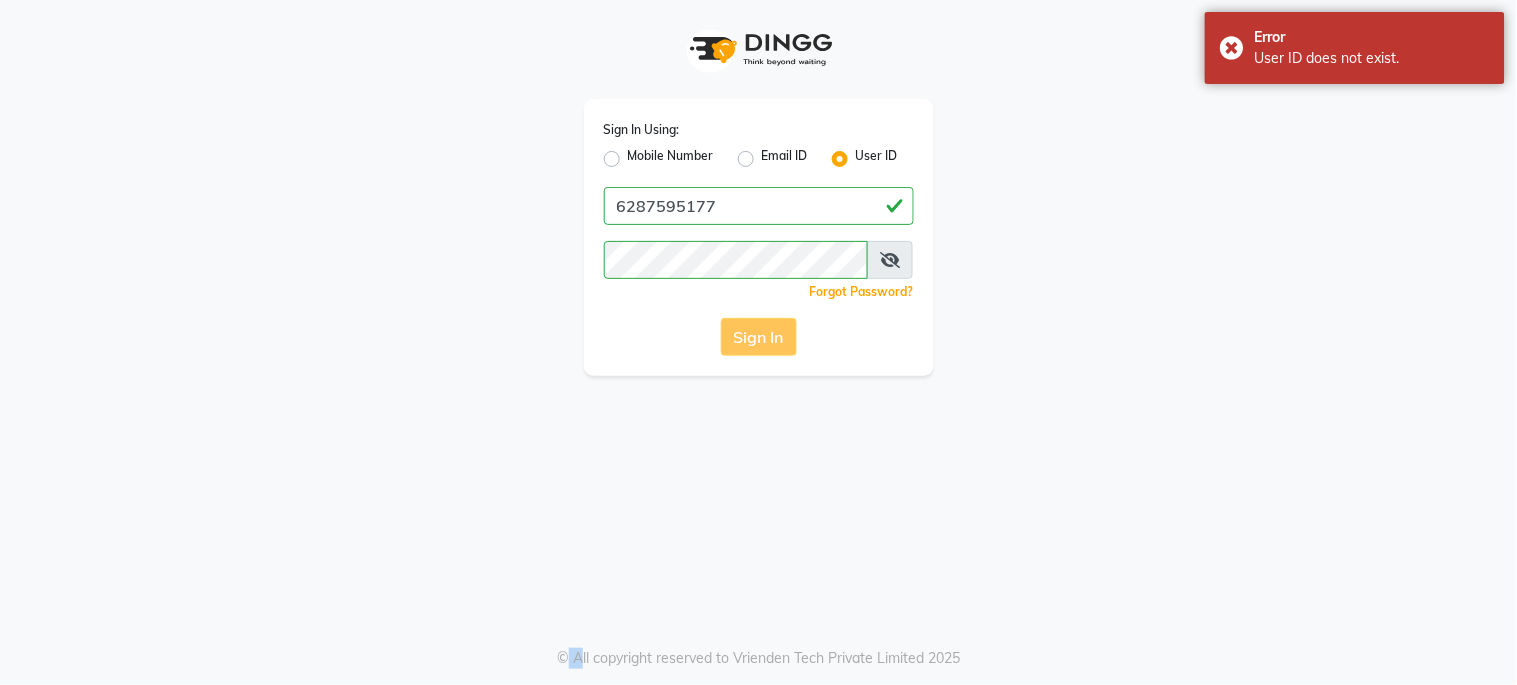 click on "Sign In" 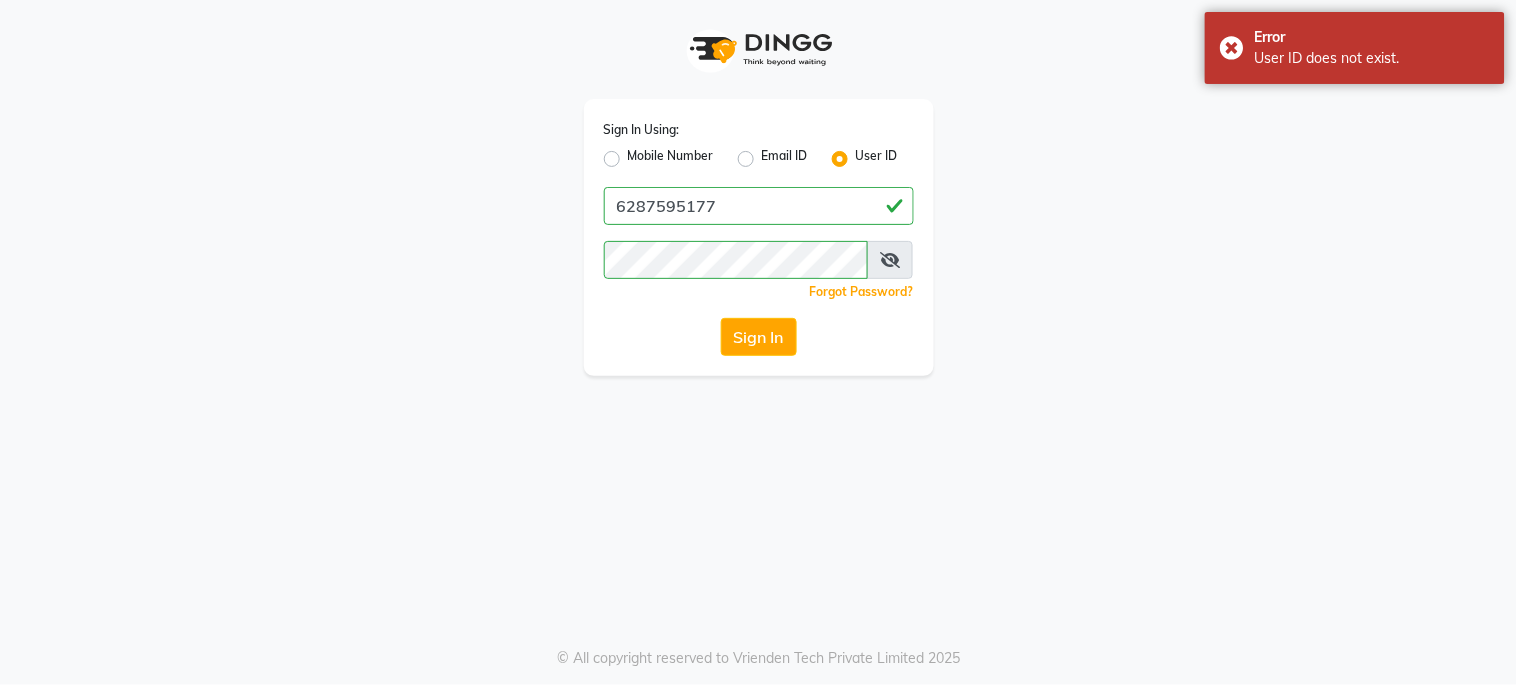 click on "Mobile Number" 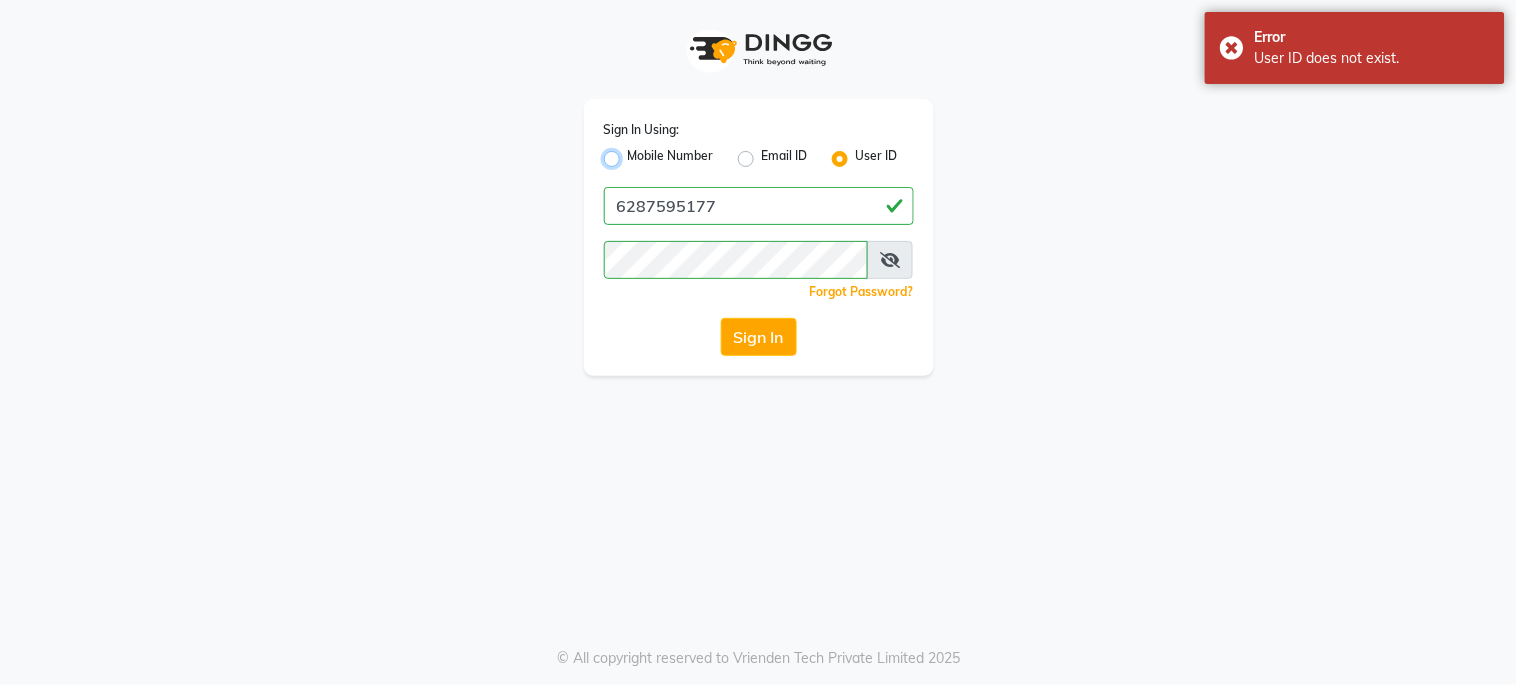 click on "Mobile Number" at bounding box center [634, 153] 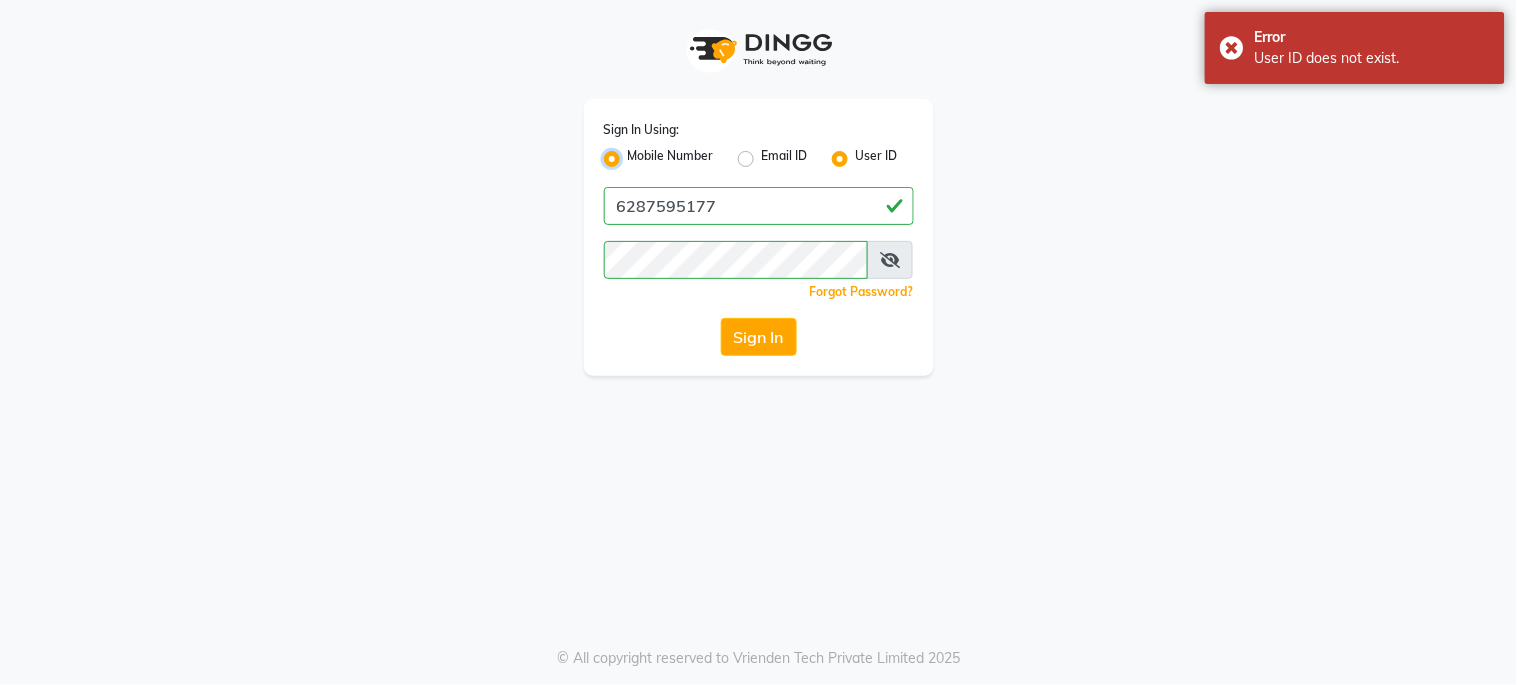 radio on "false" 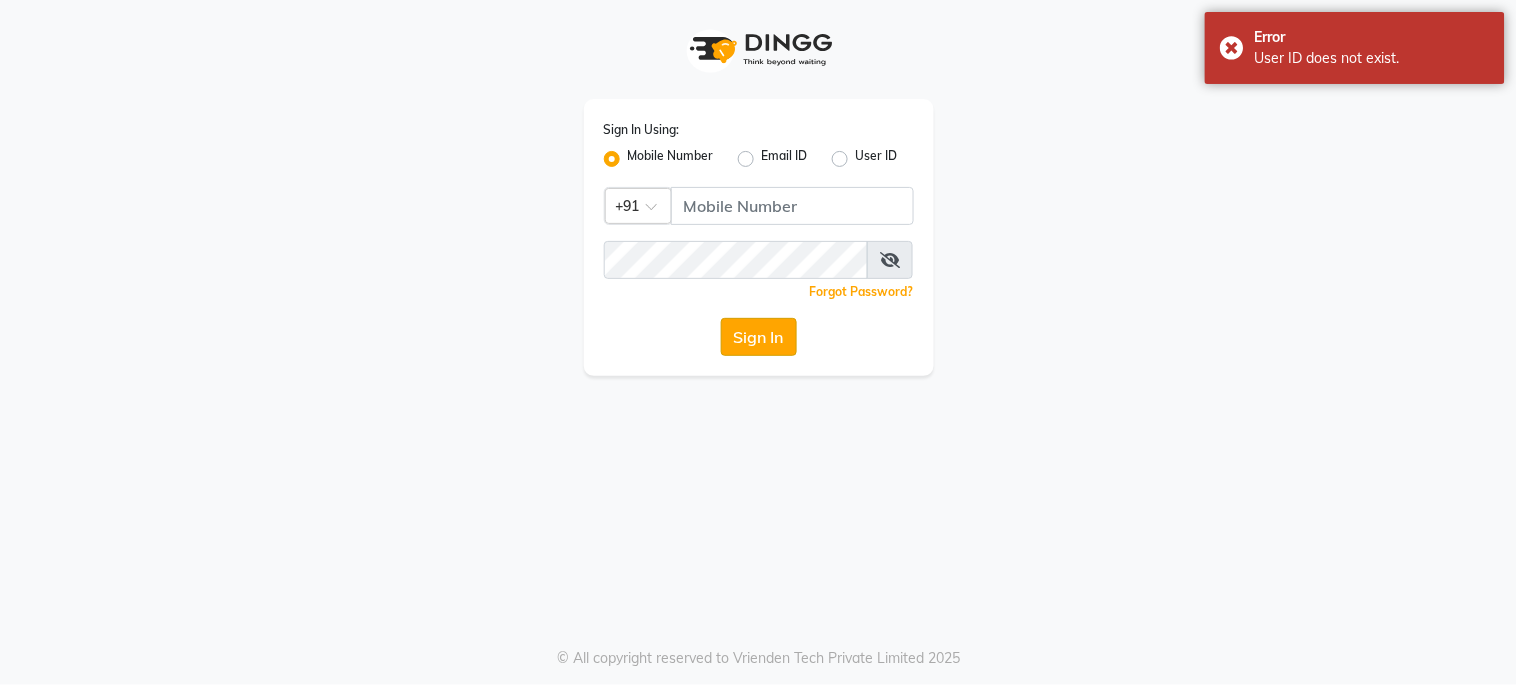 click on "Sign In" 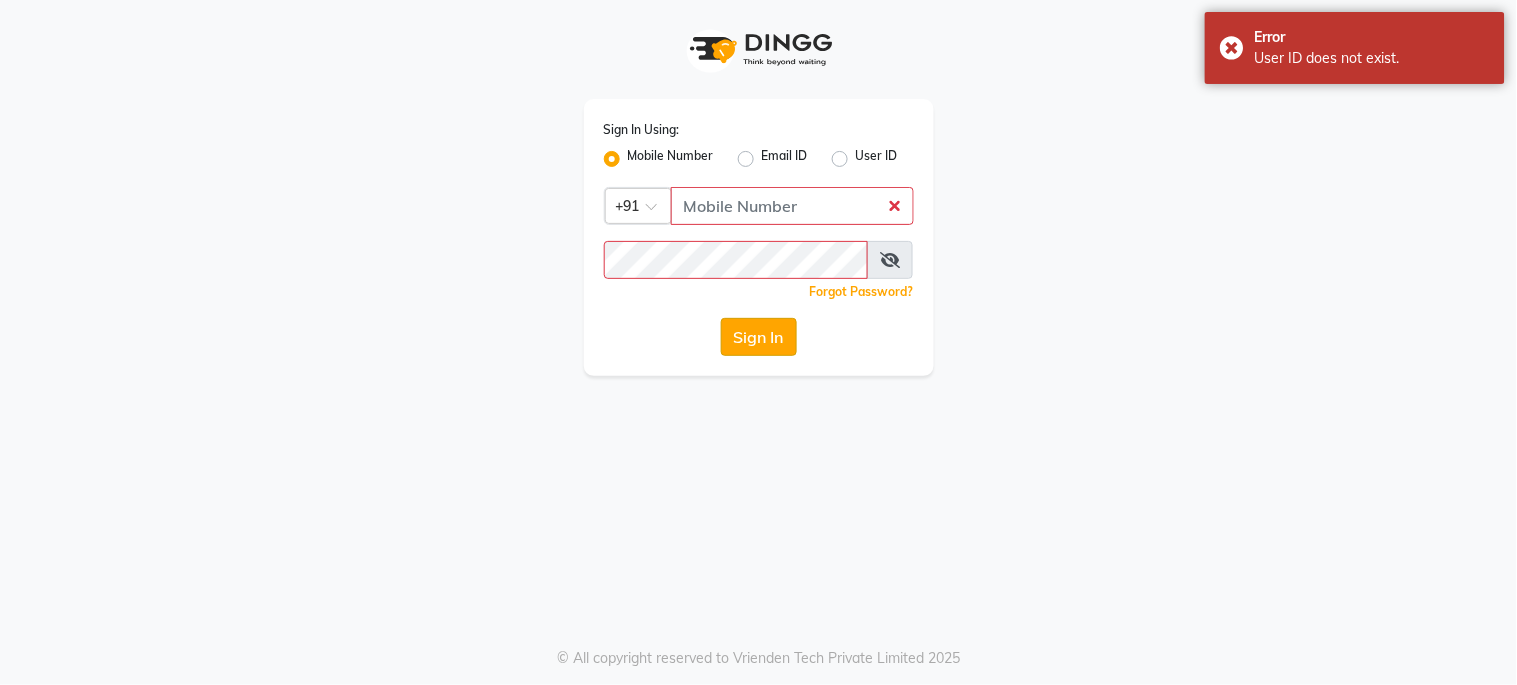click on "Sign In" 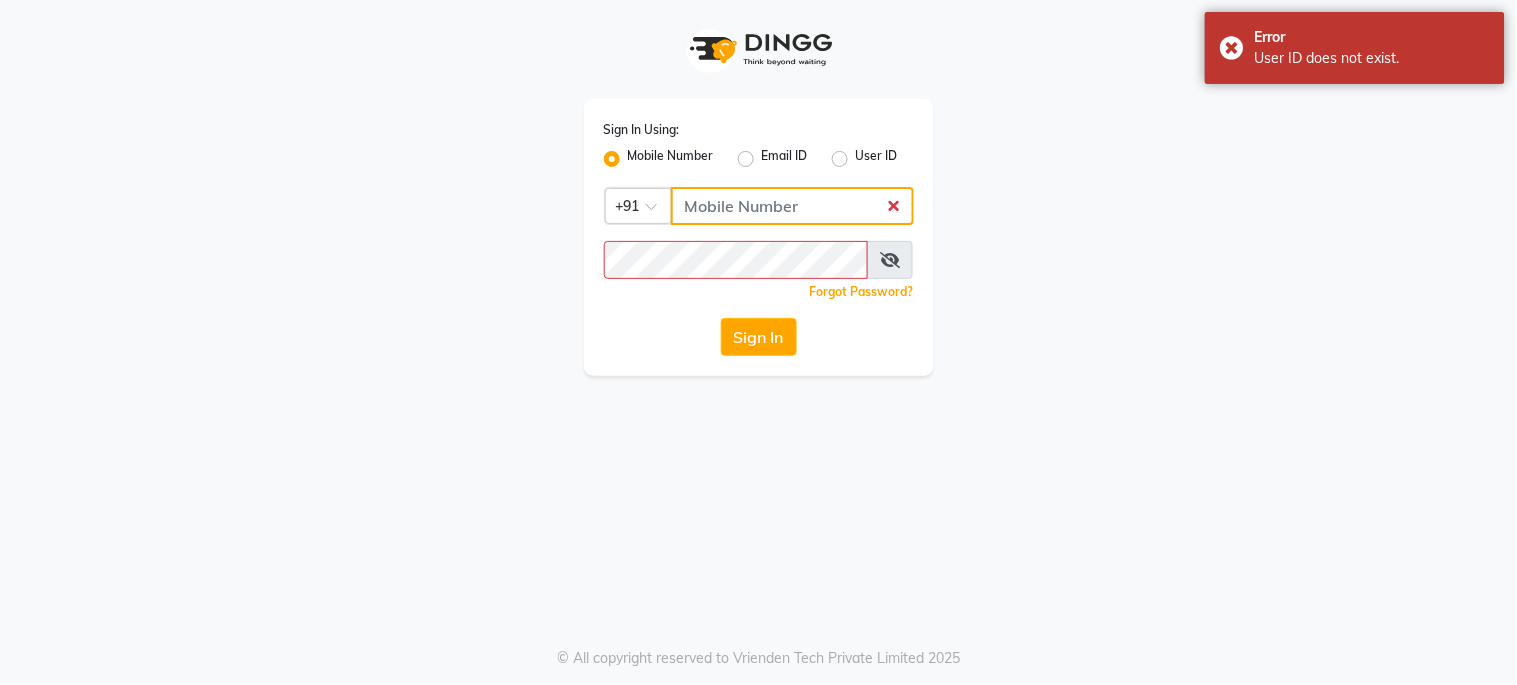 click 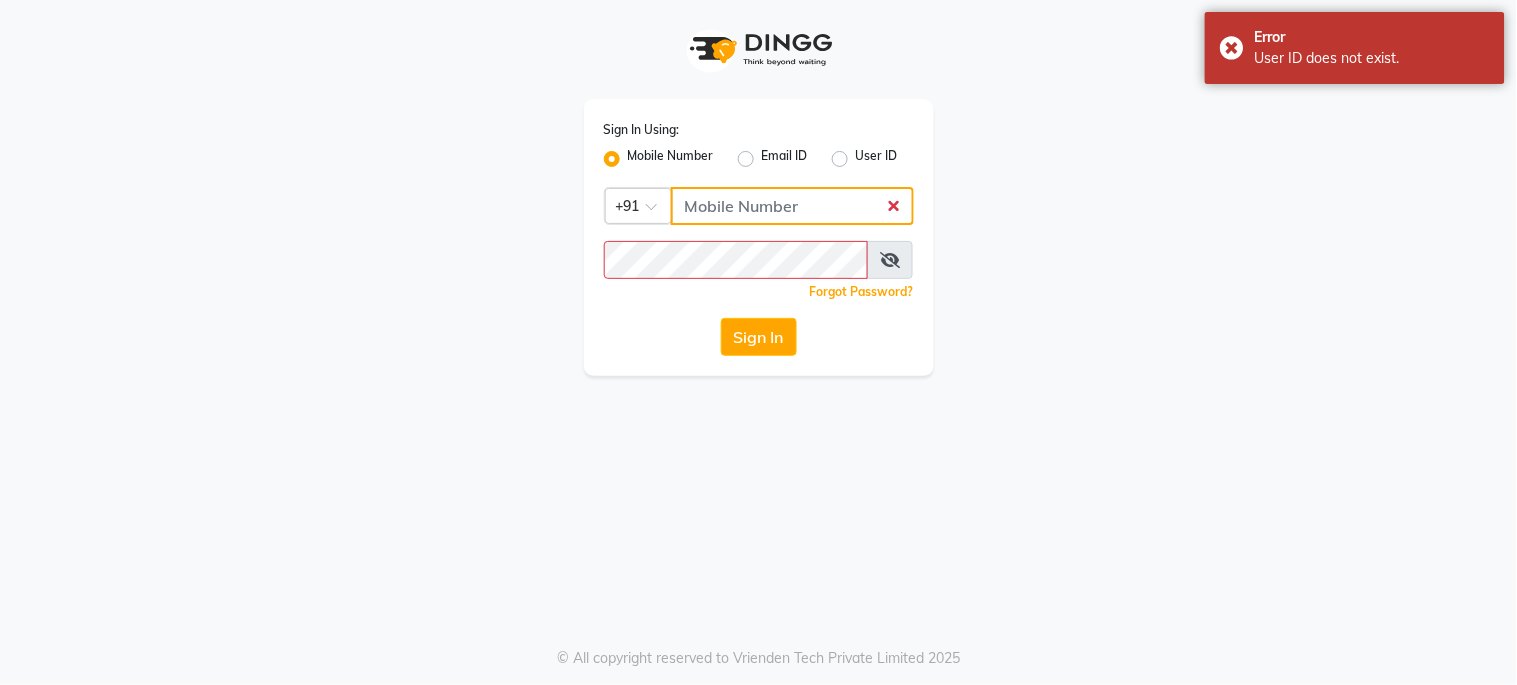 type on "6287595177" 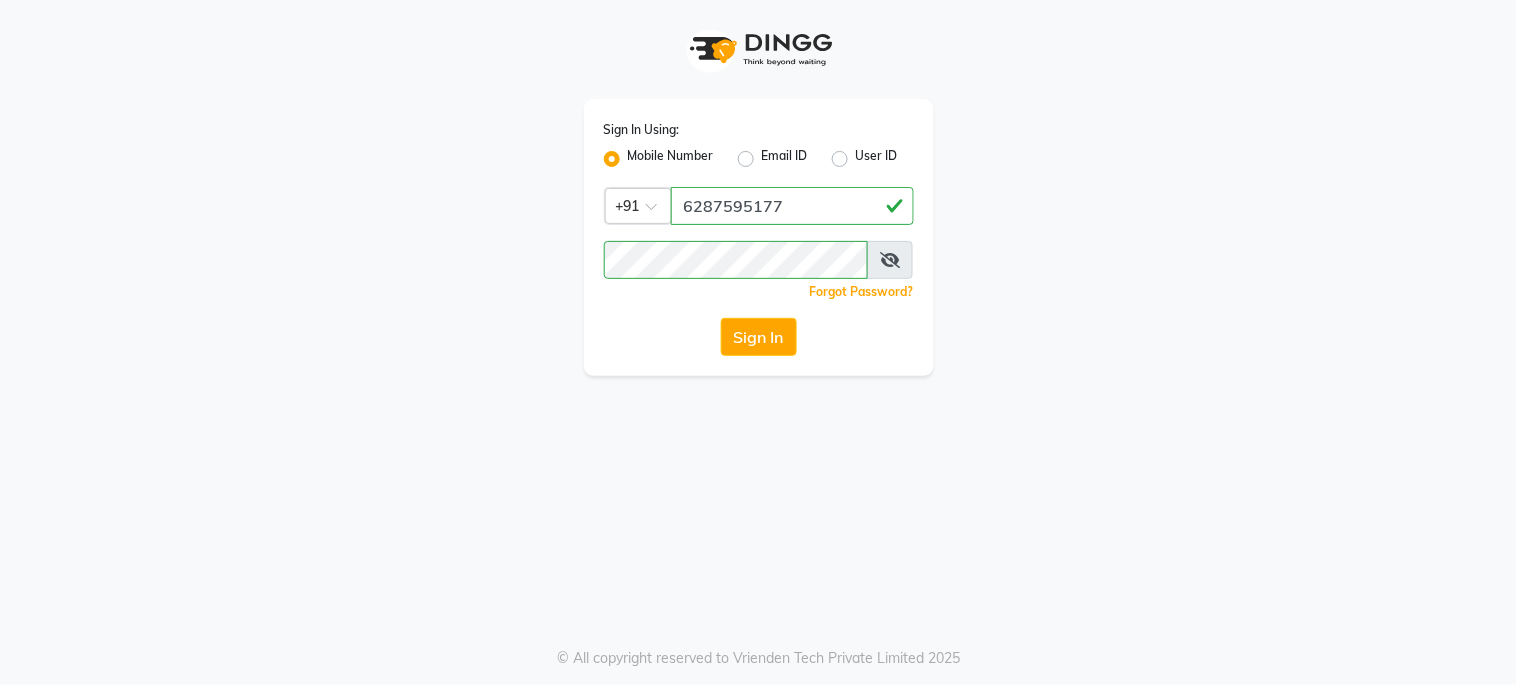 click on "Sign In" 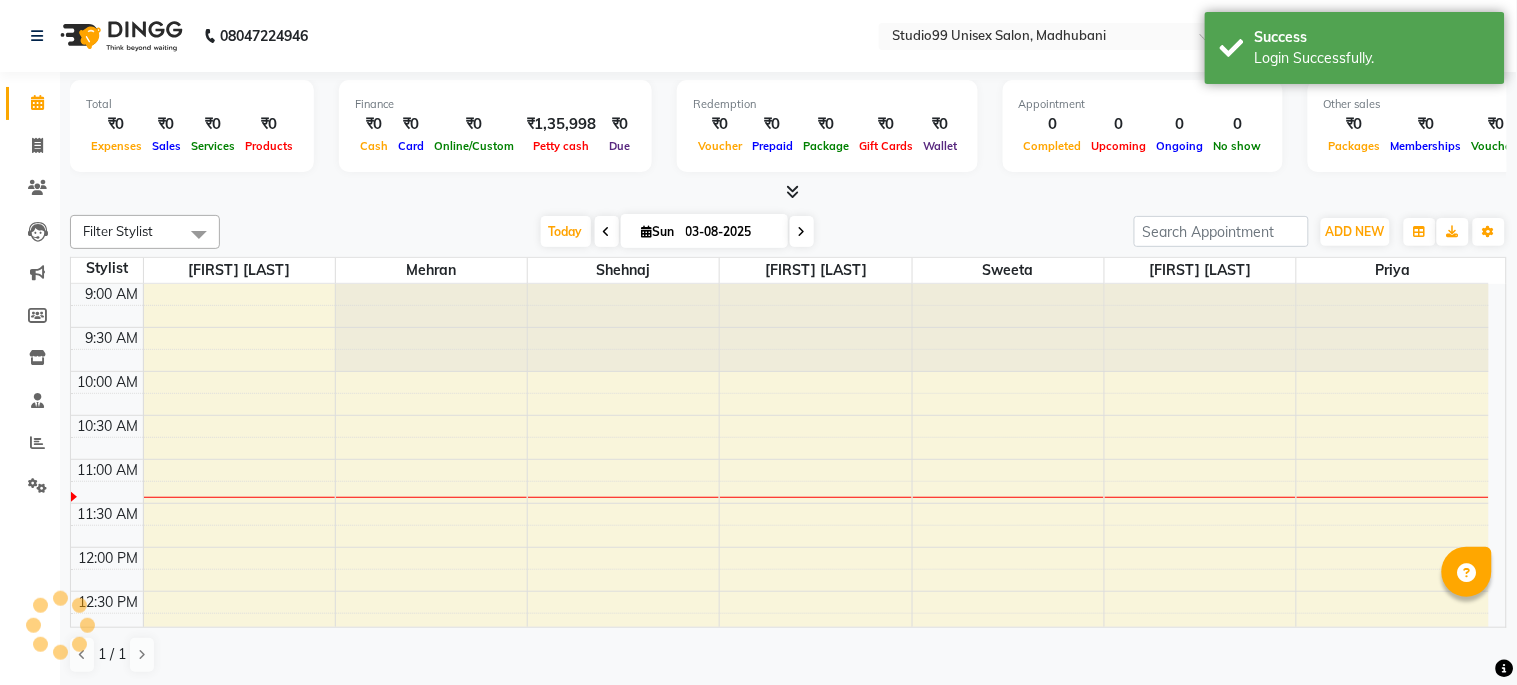 scroll, scrollTop: 0, scrollLeft: 0, axis: both 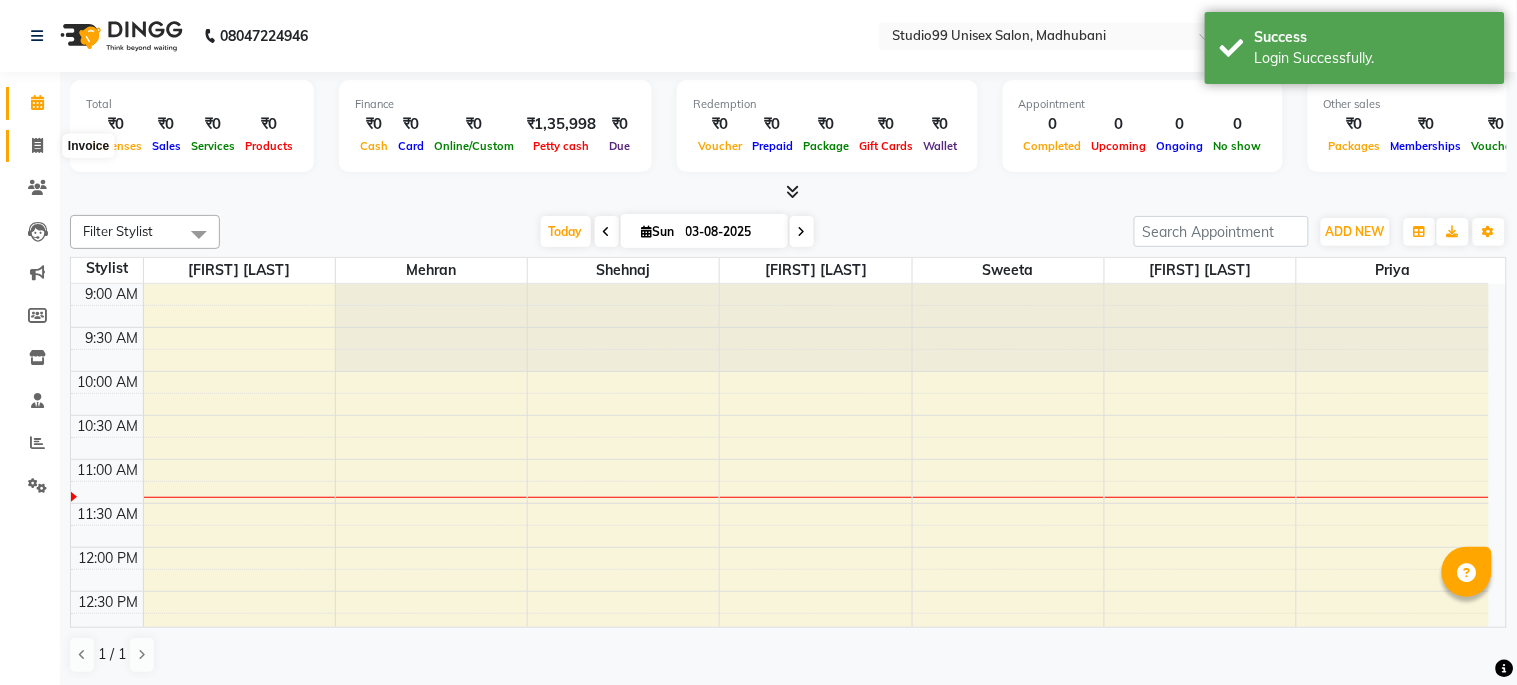 click 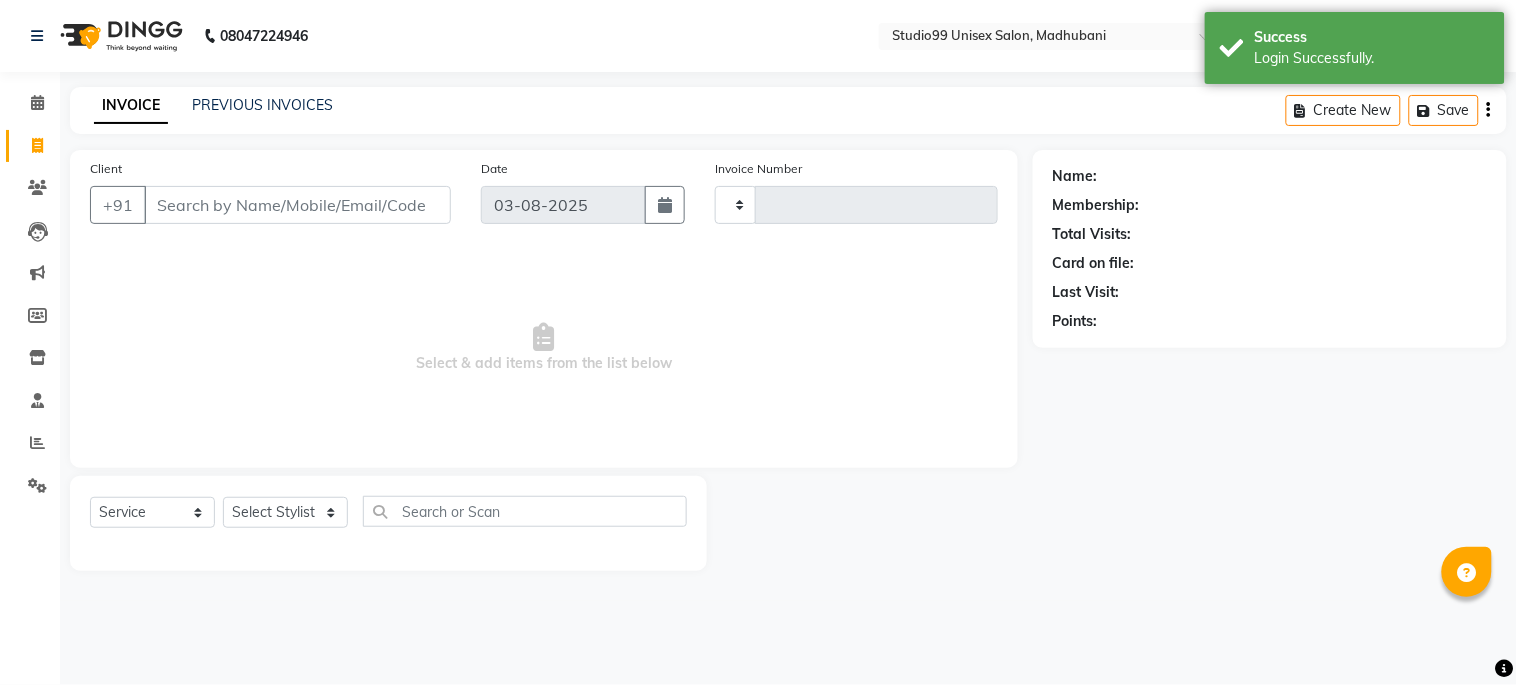 type on "0882" 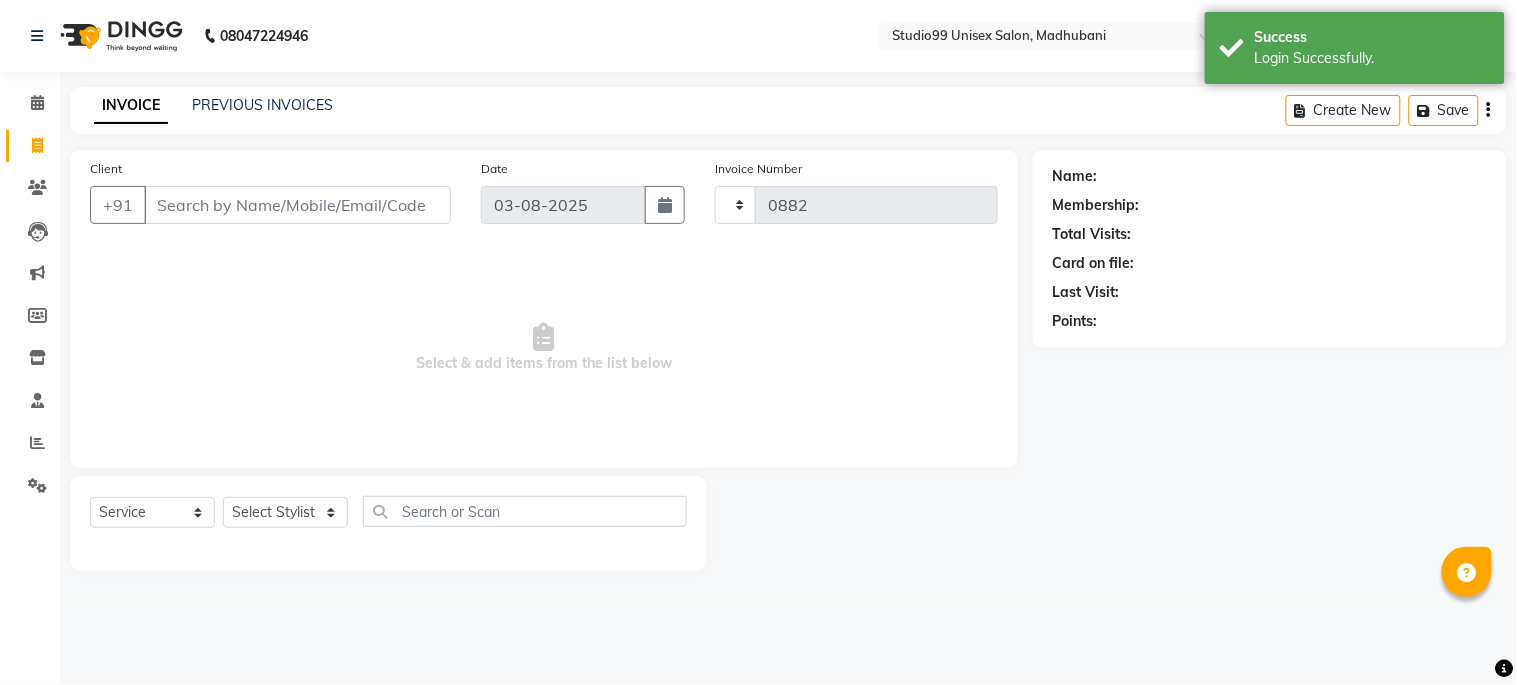 select on "6061" 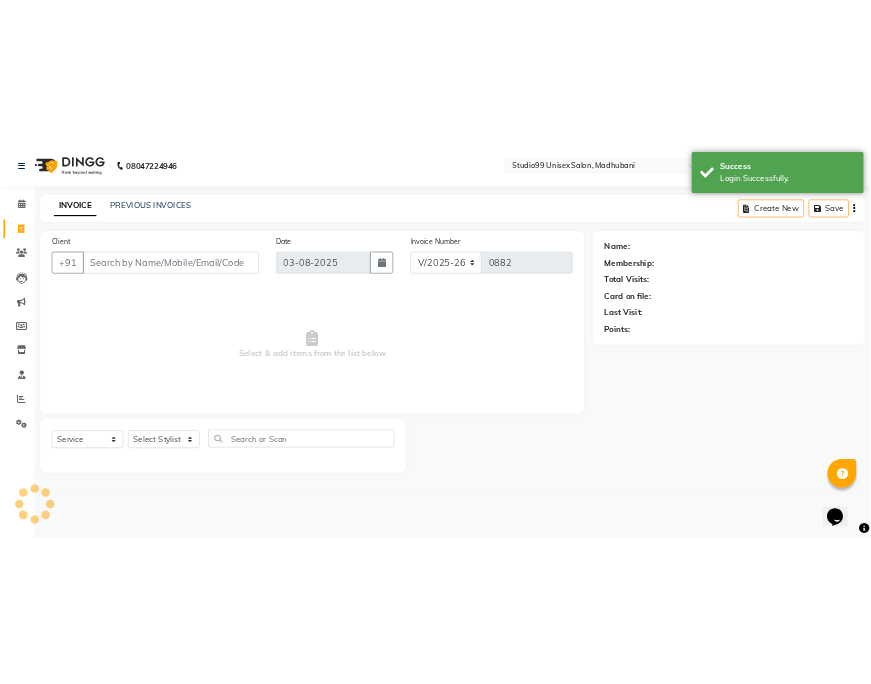 scroll, scrollTop: 0, scrollLeft: 0, axis: both 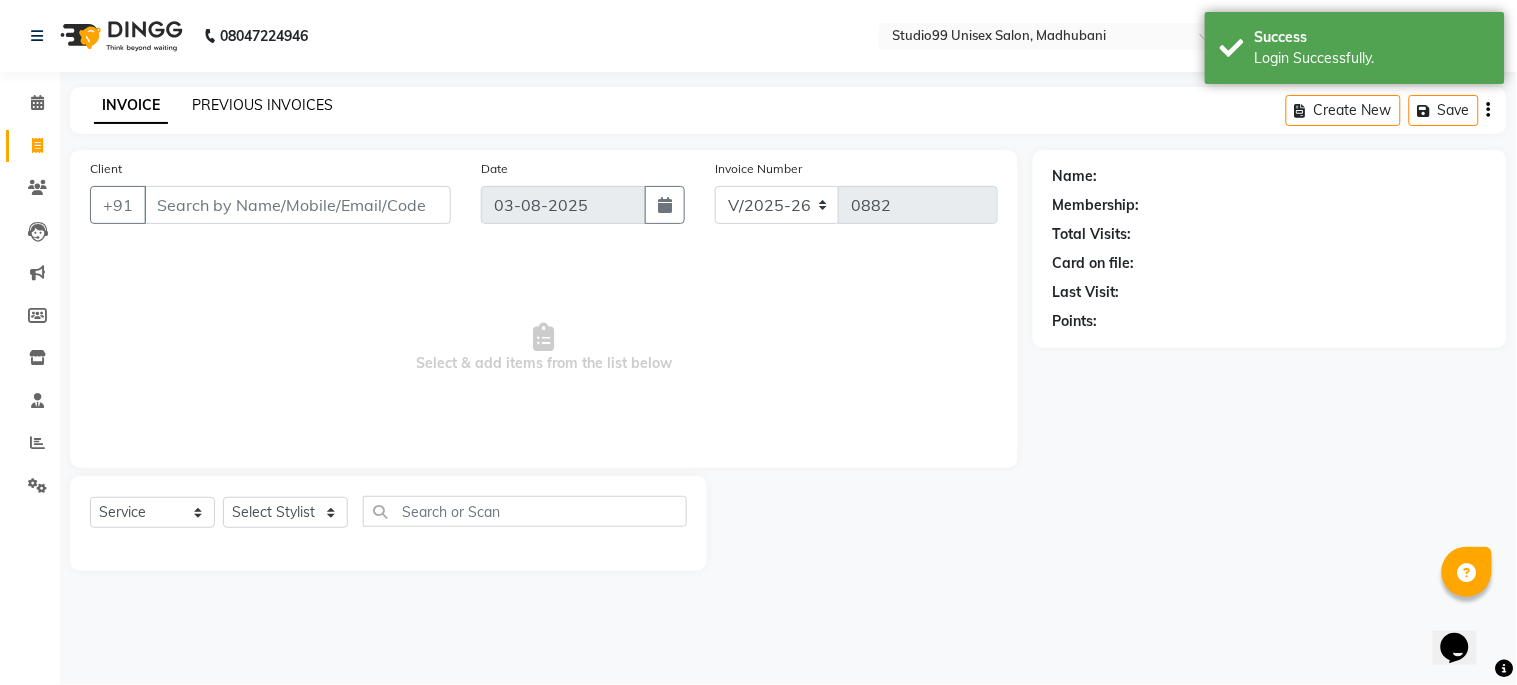 click on "PREVIOUS INVOICES" 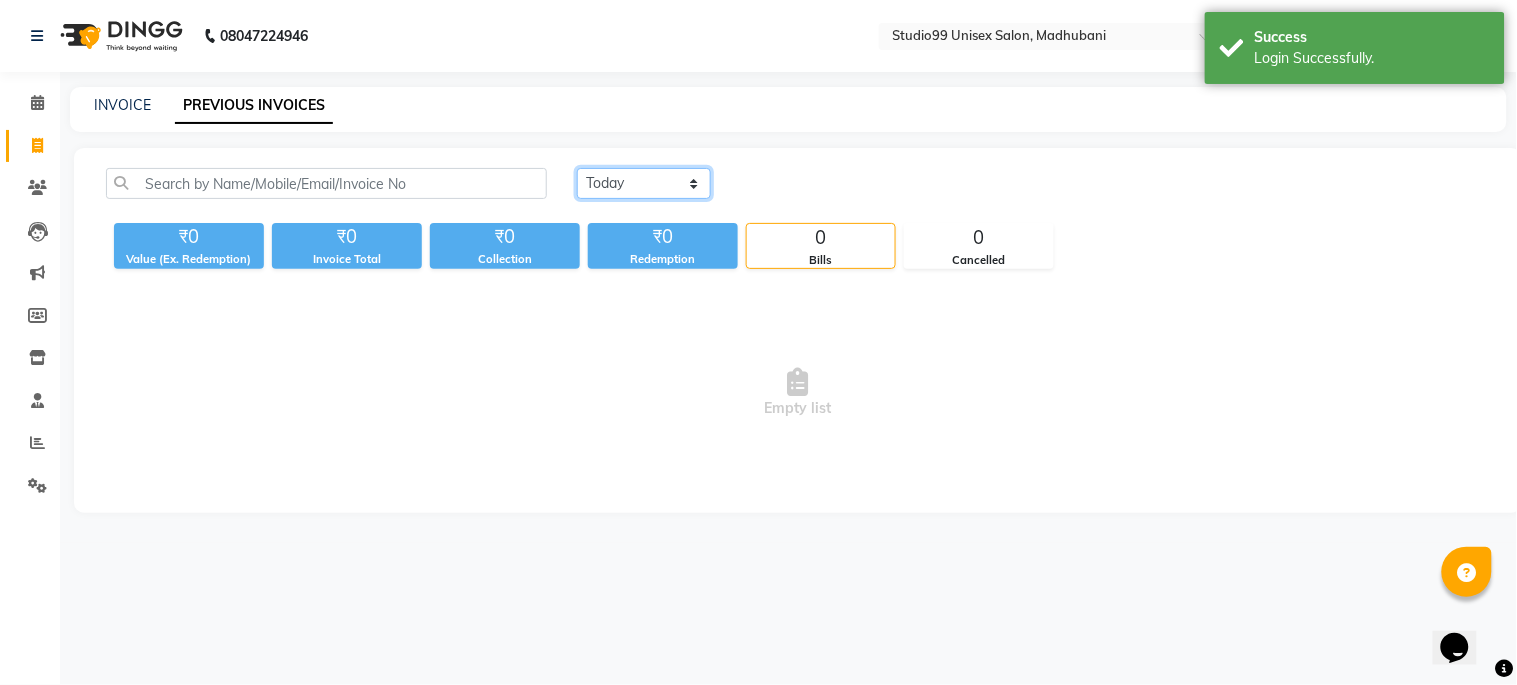click on "Today Yesterday Custom Range" 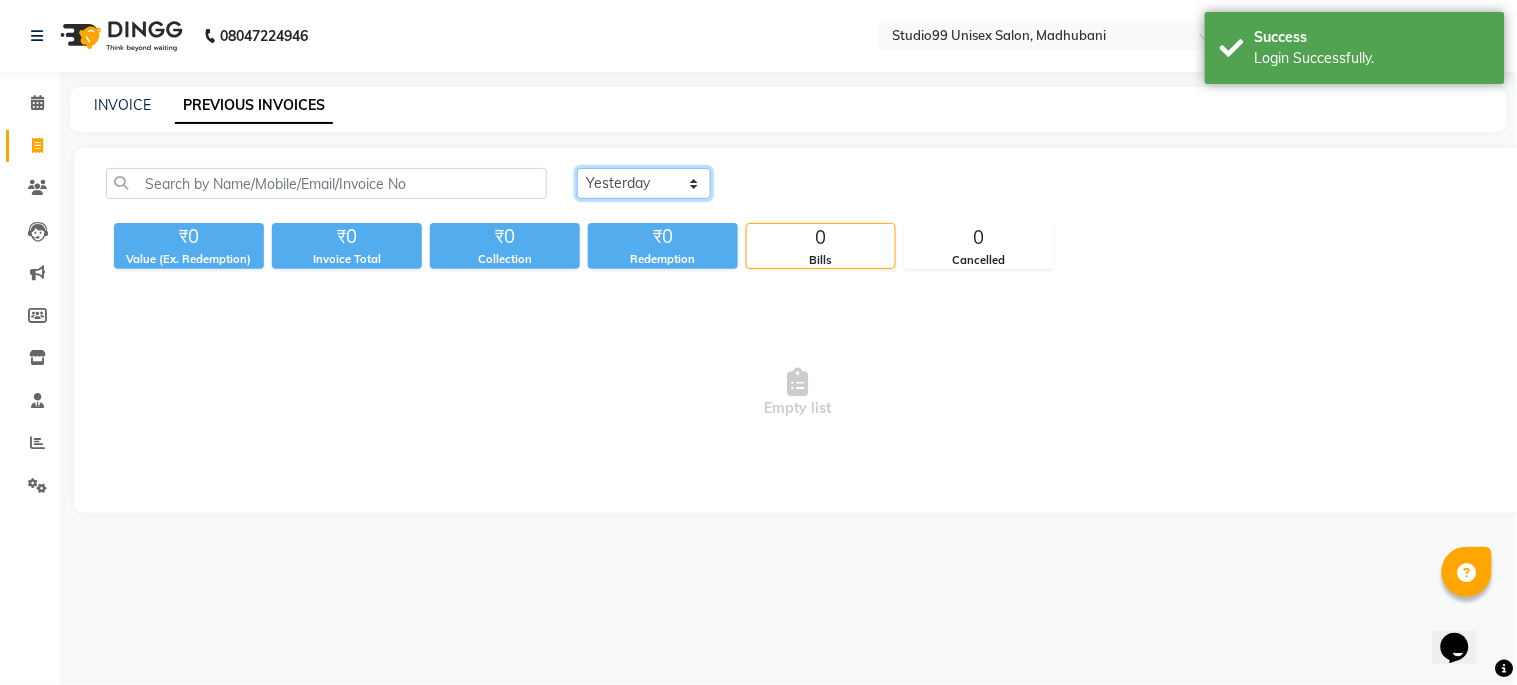 click on "Today Yesterday Custom Range" 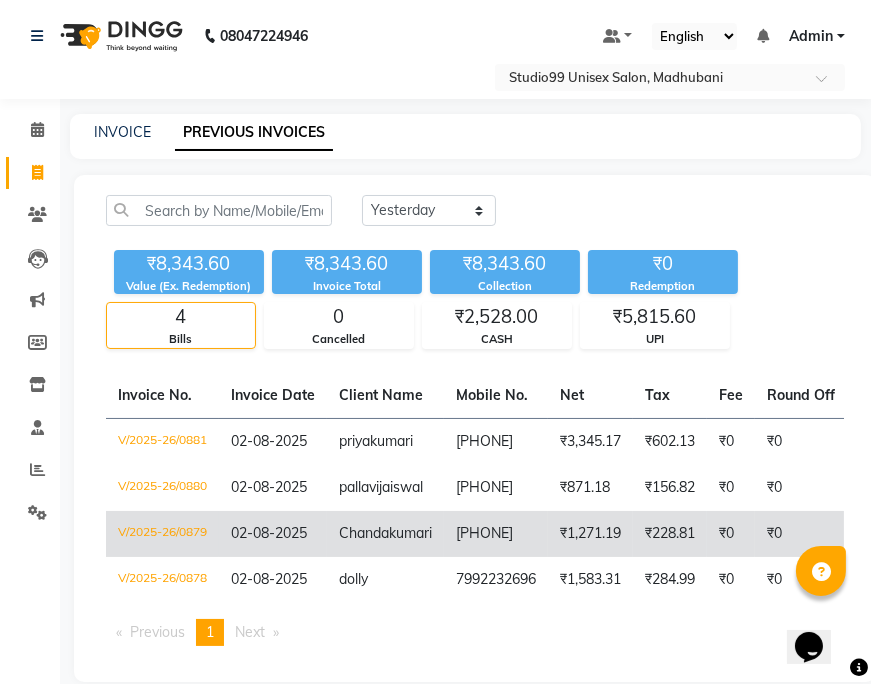 scroll, scrollTop: 83, scrollLeft: 0, axis: vertical 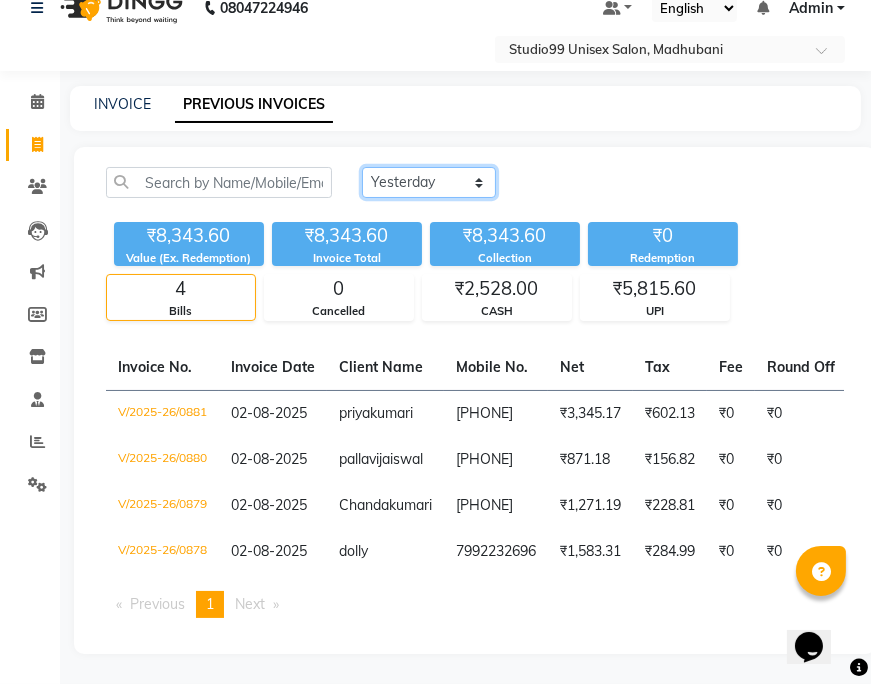 click on "Today Yesterday Custom Range" 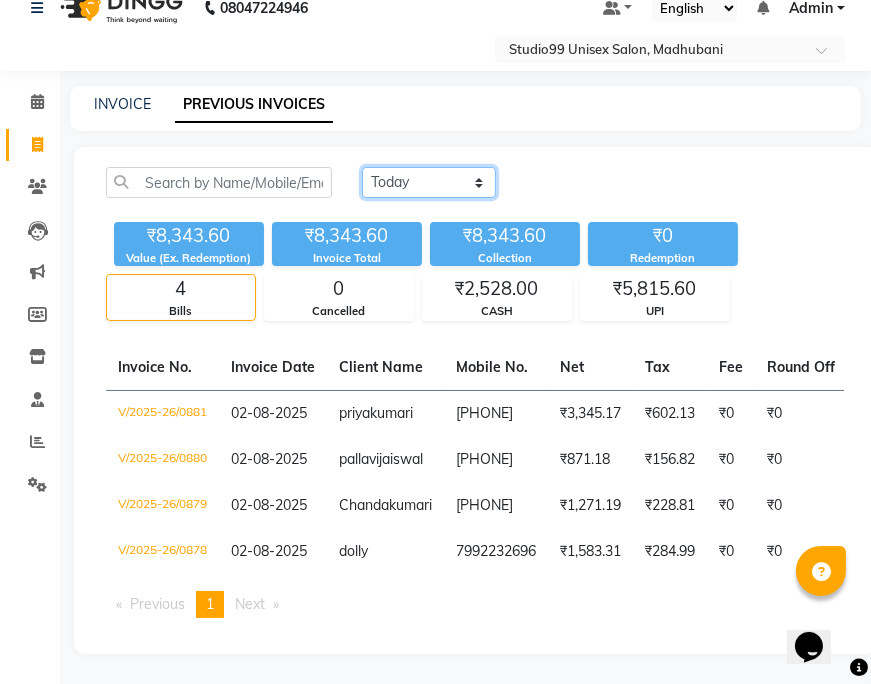 click on "Today Yesterday Custom Range" 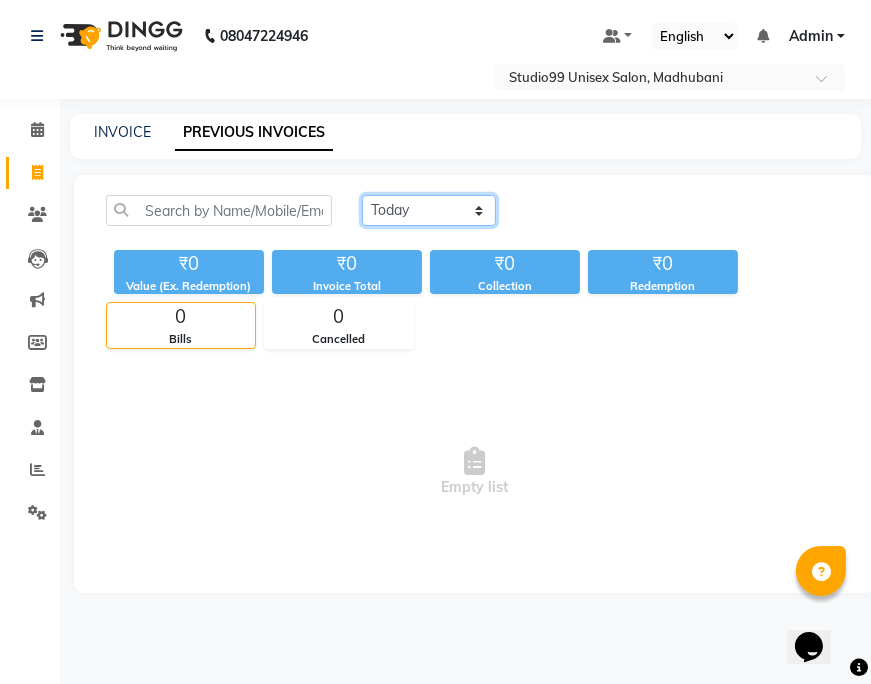 scroll, scrollTop: 0, scrollLeft: 0, axis: both 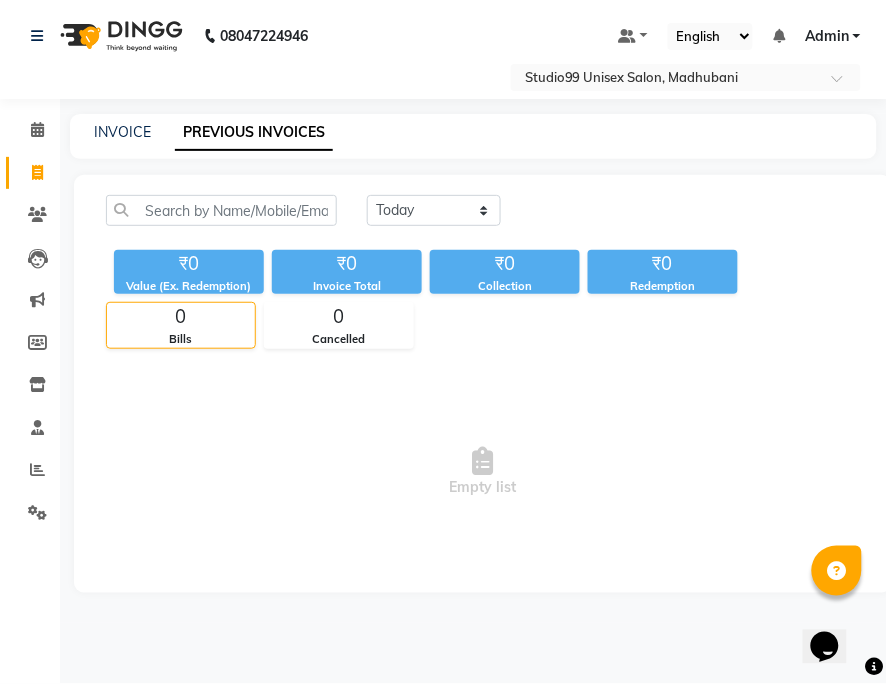 click on "08047224946 Select Location × Studio99 Unisex Salon, Madhubani Default Panel My Panel English ENGLISH Español العربية मराठी हिंदी ગુજરાતી தமிழ் 中文 Notifications nothing to show Admin Manage Profile Change Password Sign out  Version:3.15.11  ☀ Studio99 Unisex Salon, Madhubani  Calendar  Invoice  Clients  Leads   Marketing  Members  Inventory  Staff  Reports  Settings Completed InProgress Upcoming Dropped Tentative Check-In Confirm Bookings Generate Report Segments Page Builder INVOICE PREVIOUS INVOICES Today Yesterday Custom Range ₹0 Value (Ex. Redemption) ₹0 Invoice Total  ₹0 Collection ₹0 Redemption 0 Bills 0 Cancelled  Empty list" at bounding box center (443, 342) 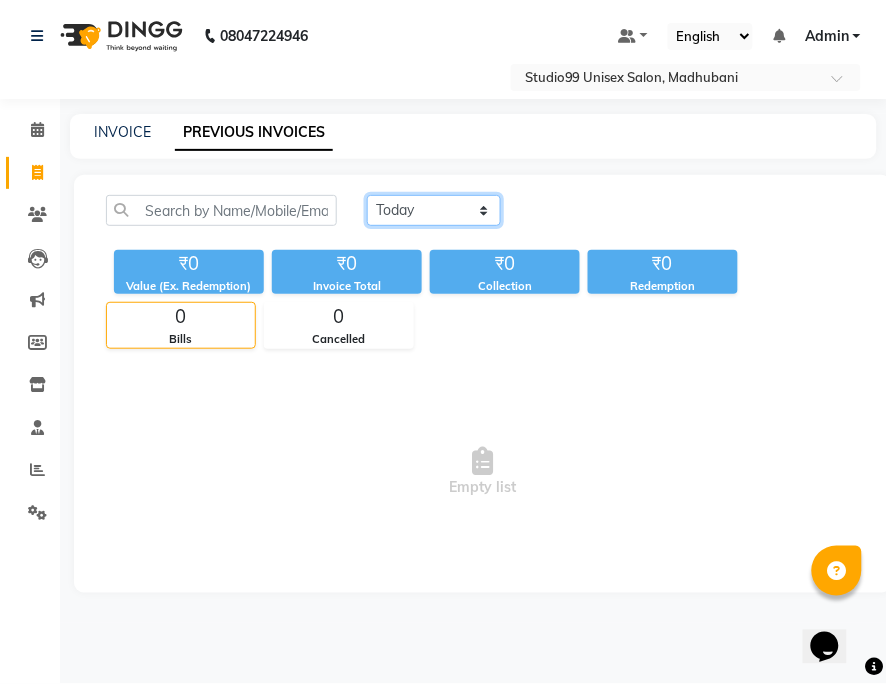 click on "Today Yesterday Custom Range" 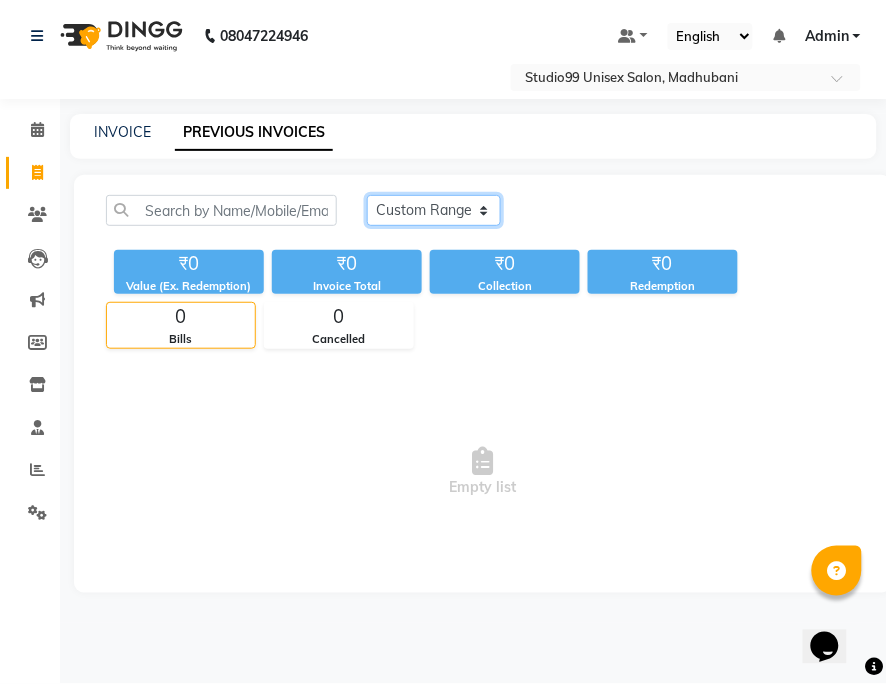 click on "Today Yesterday Custom Range" 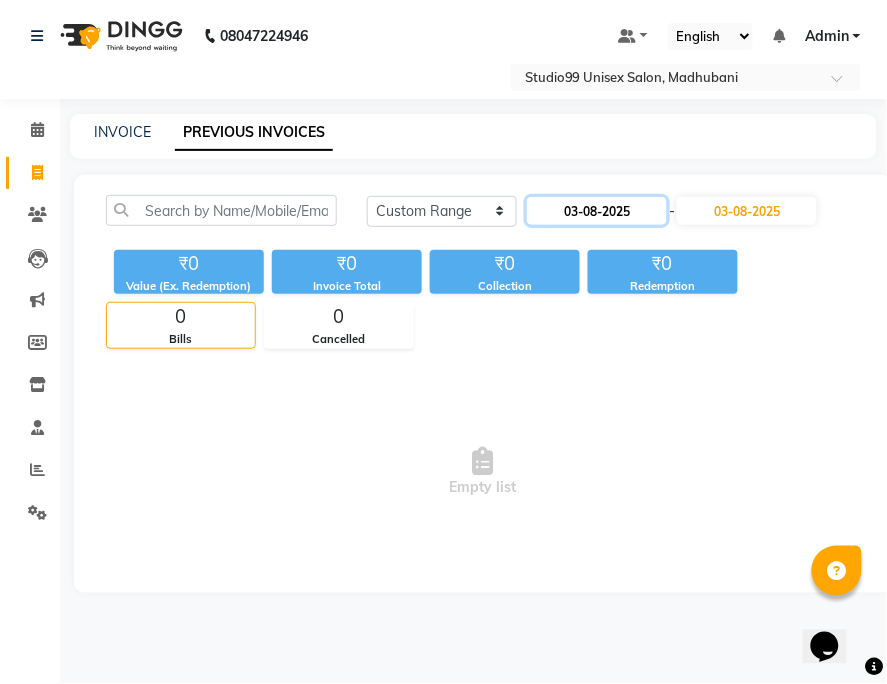 click on "03-08-2025" 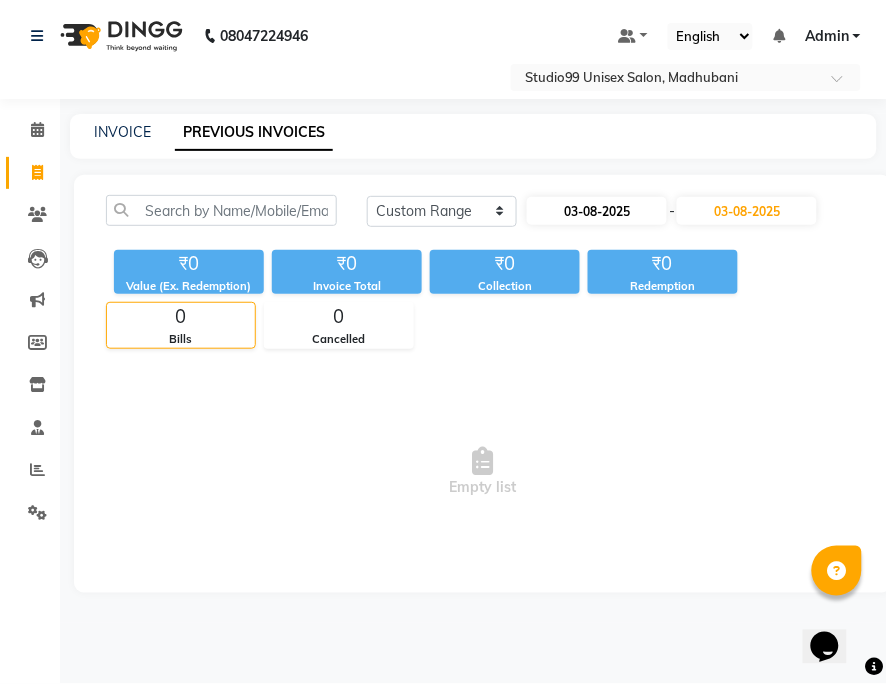 select on "8" 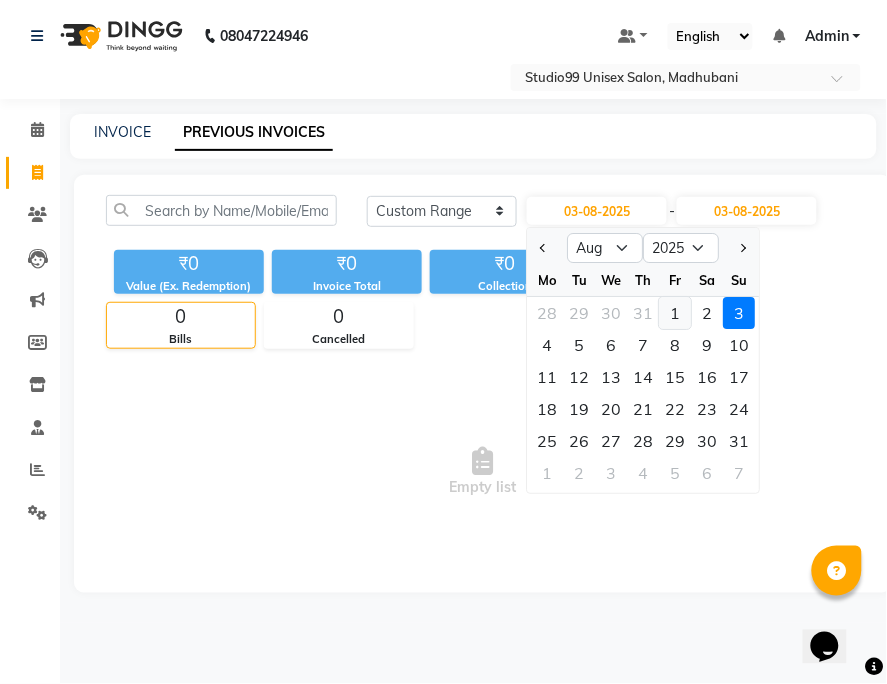 click on "1" 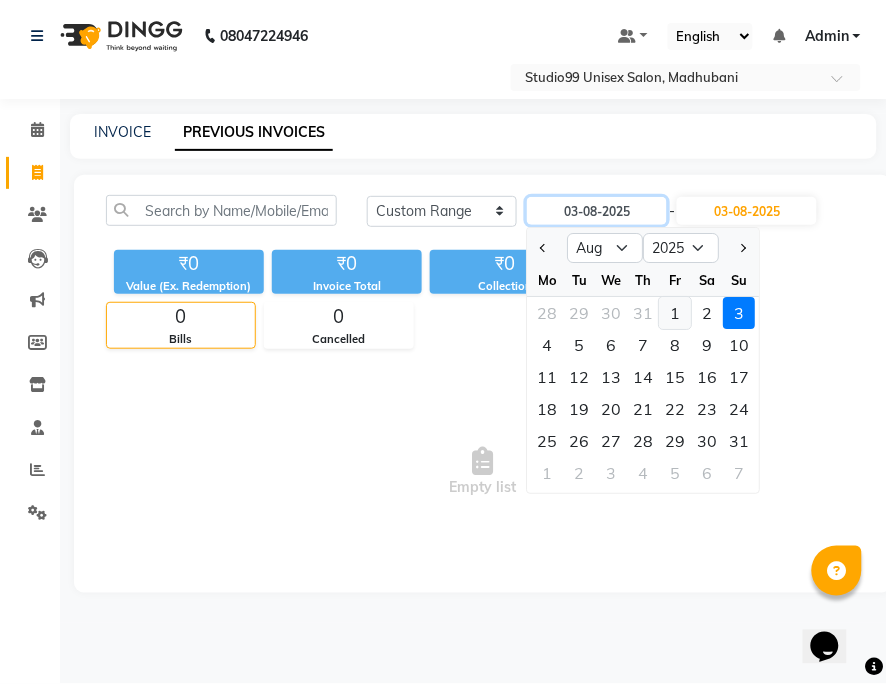 type on "01-08-2025" 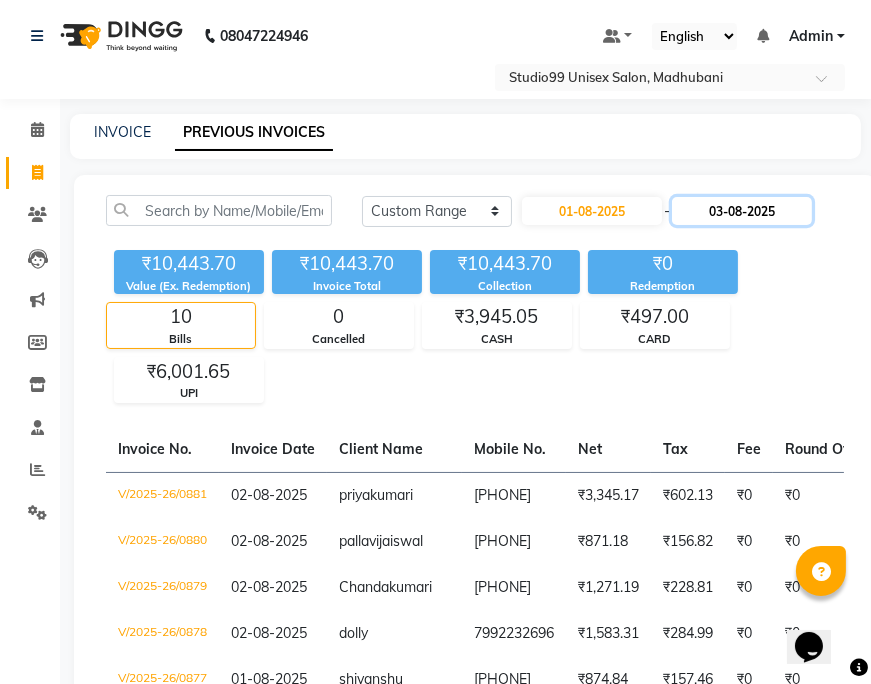 click on "03-08-2025" 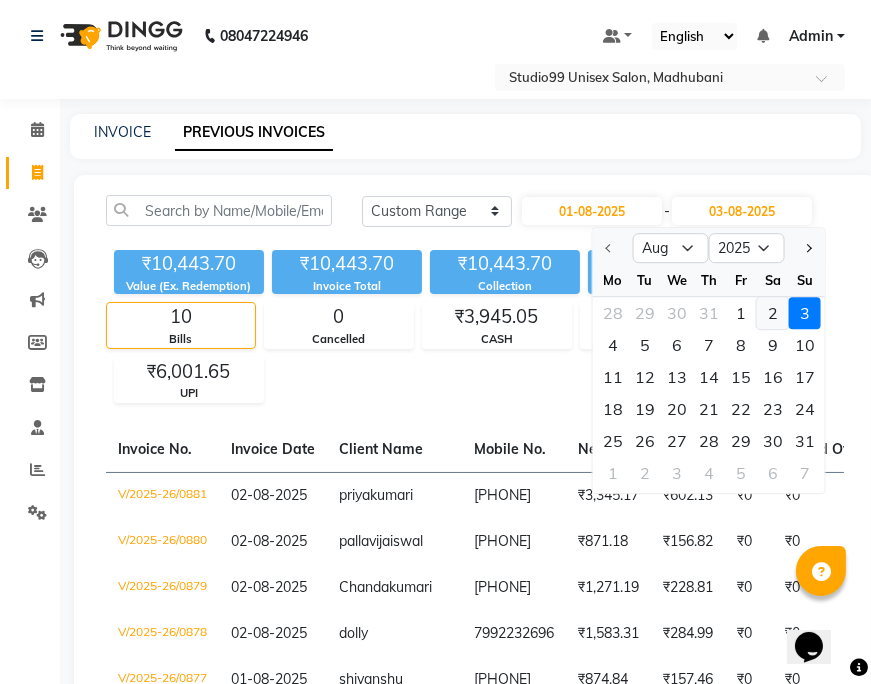 click on "2" 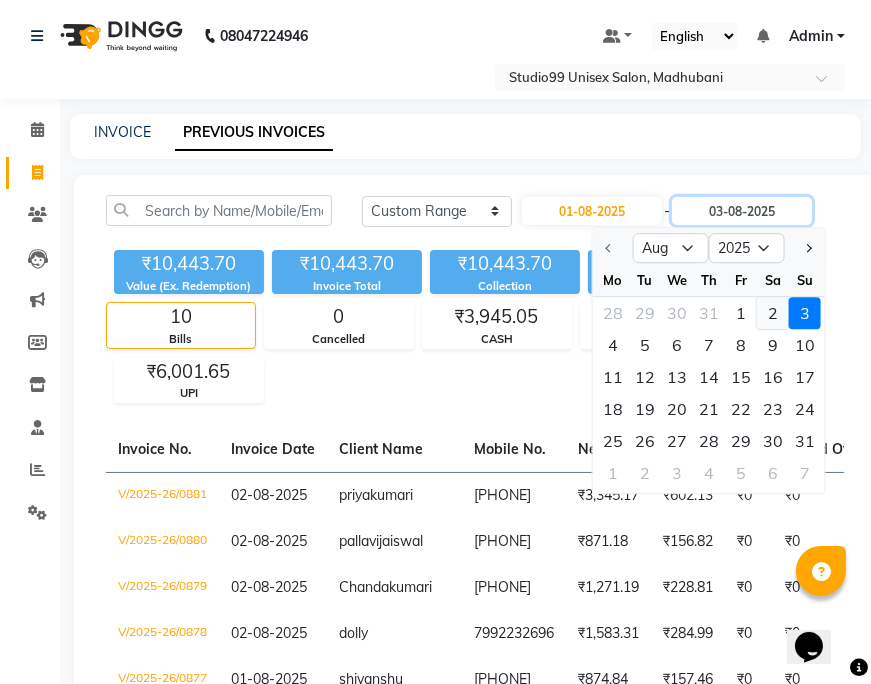 type on "02-08-2025" 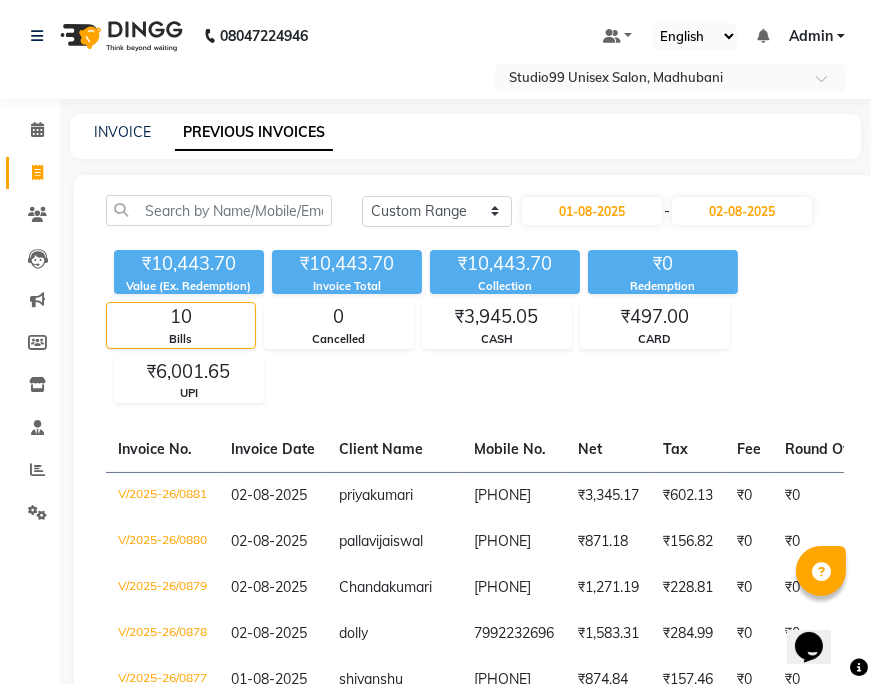 click on "₹10,443.70 Value (Ex. Redemption) ₹10,443.70 Invoice Total  ₹10,443.70 Collection ₹0 Redemption 10 Bills 0 Cancelled ₹3,945.05 CASH ₹497.00 CARD ₹6,001.65 UPI" 